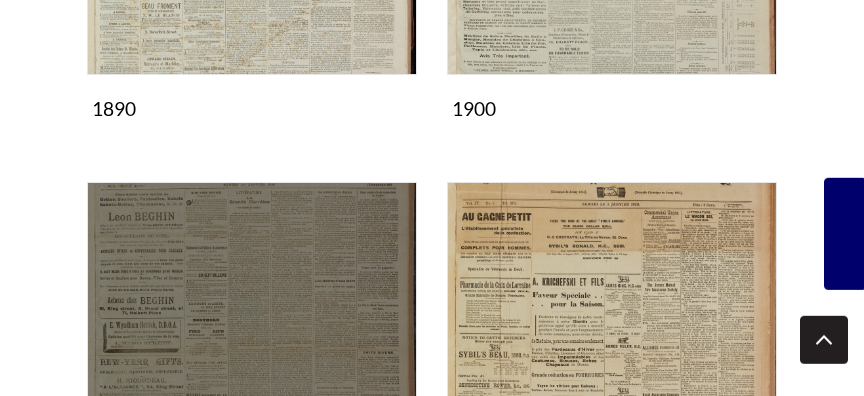 scroll, scrollTop: 2592, scrollLeft: 0, axis: vertical 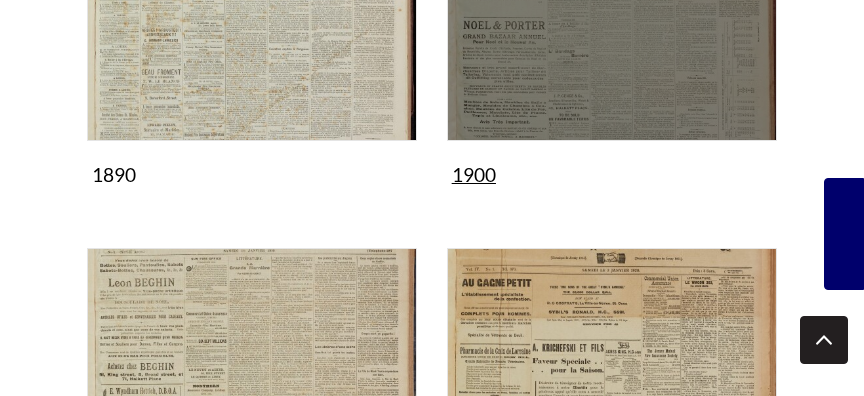 click at bounding box center [612, -24] 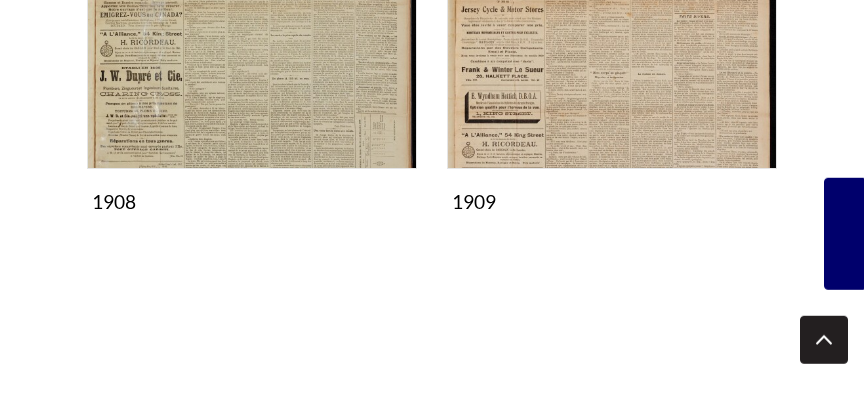 scroll, scrollTop: 2376, scrollLeft: 0, axis: vertical 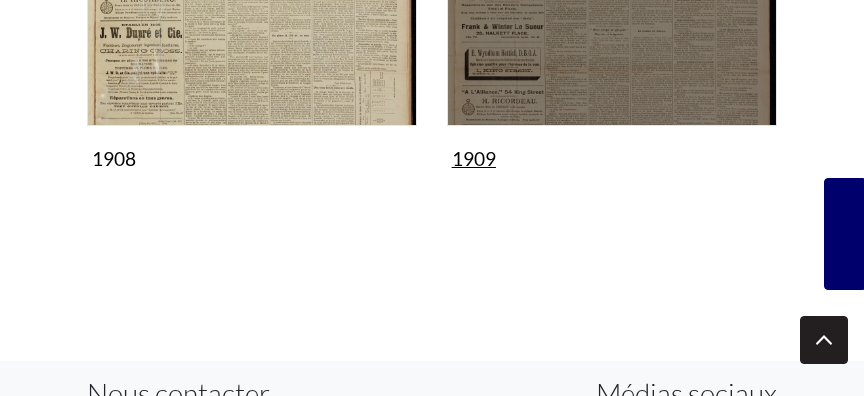 click at bounding box center [612, -39] 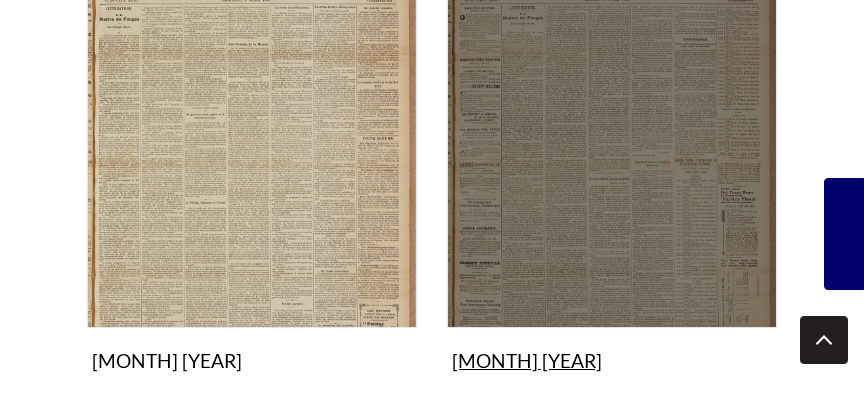 scroll, scrollTop: 972, scrollLeft: 0, axis: vertical 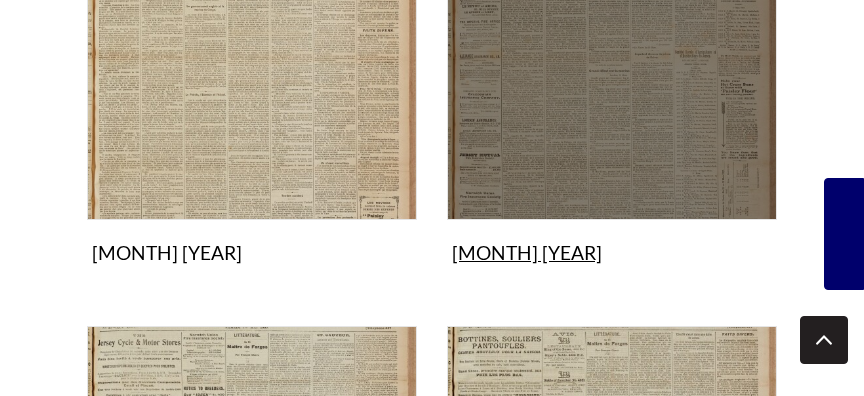 click at bounding box center (612, 55) 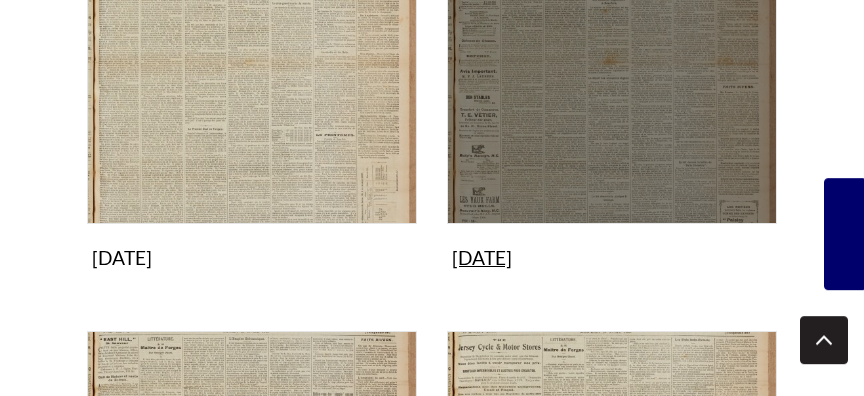 scroll, scrollTop: 1404, scrollLeft: 0, axis: vertical 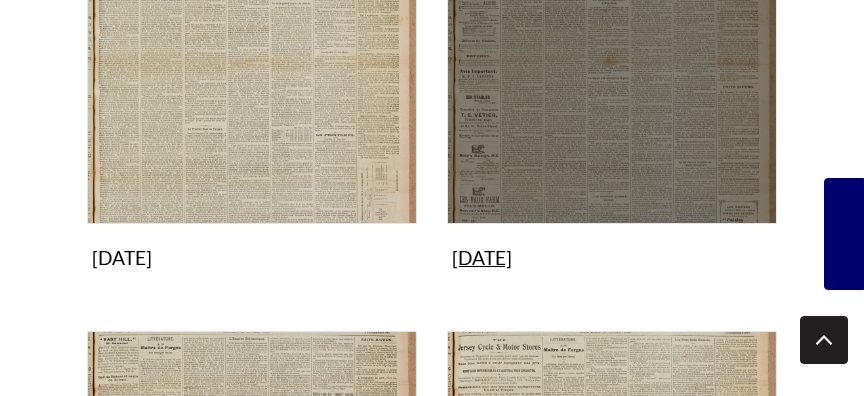 click at bounding box center [612, 59] 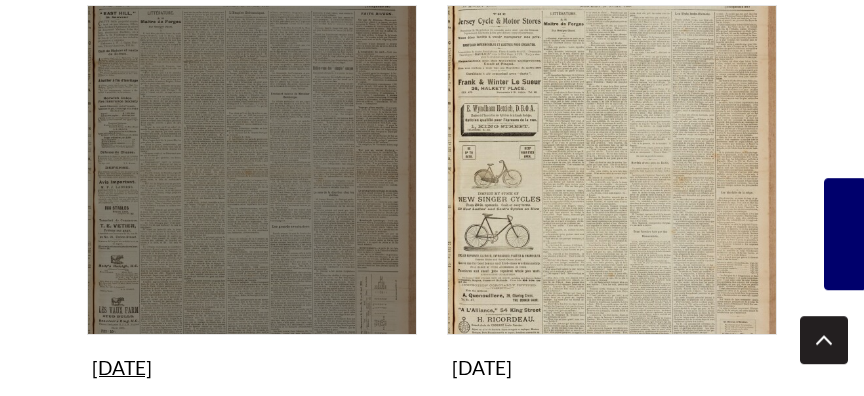 scroll, scrollTop: 1771, scrollLeft: 0, axis: vertical 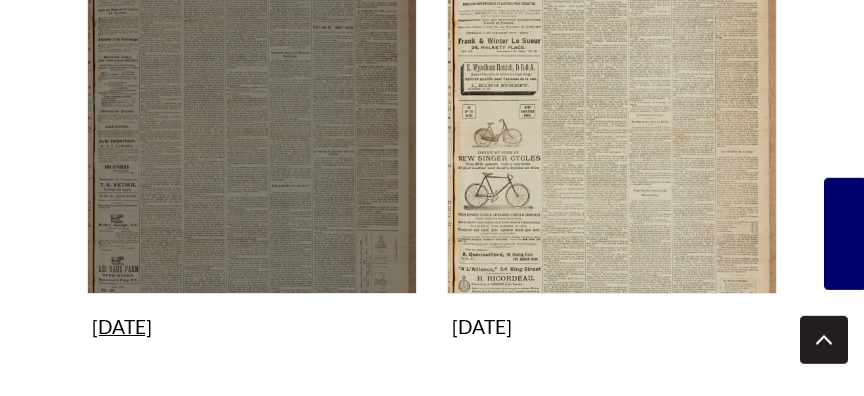 click at bounding box center (252, 129) 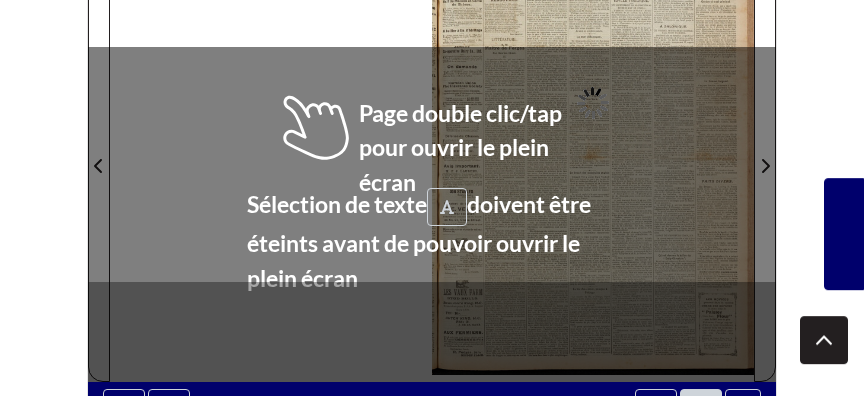 scroll, scrollTop: 432, scrollLeft: 0, axis: vertical 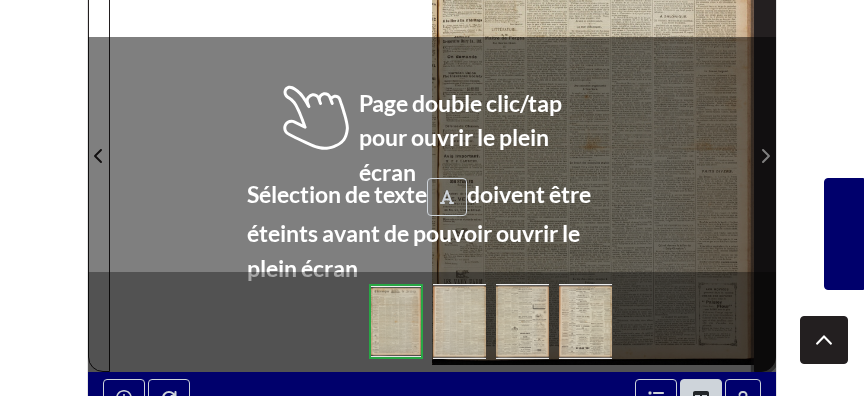 click 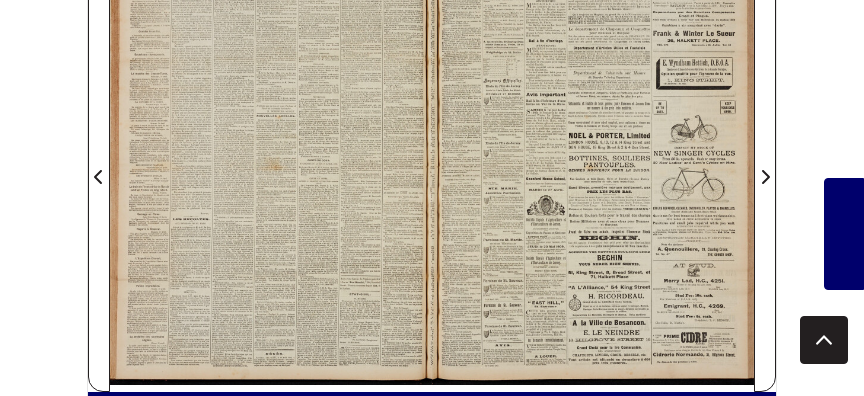 click at bounding box center (271, 165) 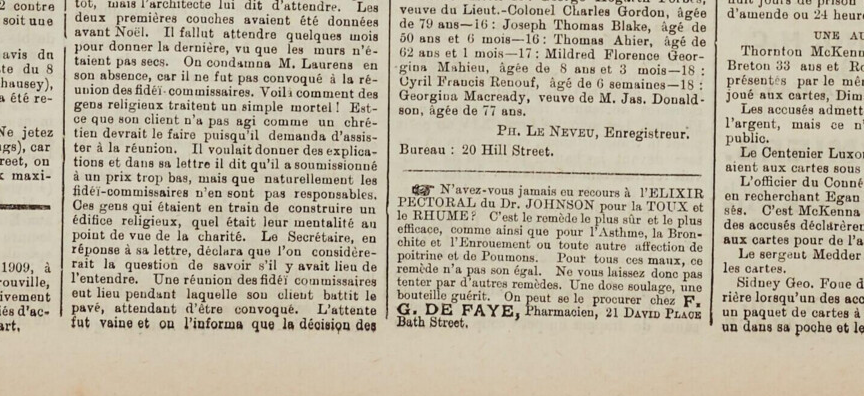 click at bounding box center [-129, -1219] 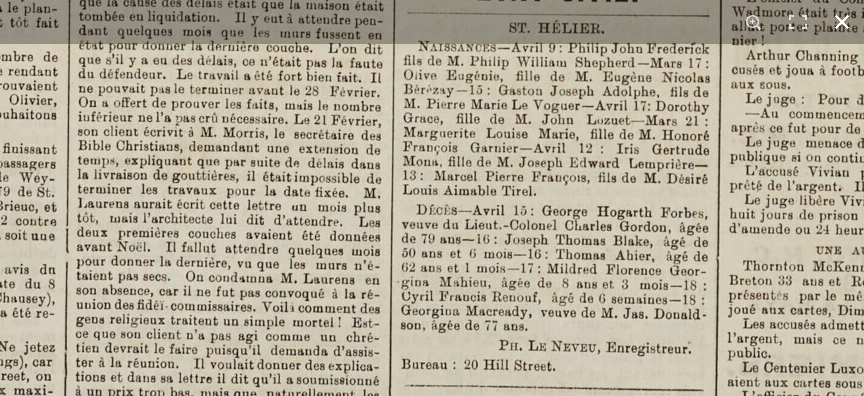 click at bounding box center (842, 22) 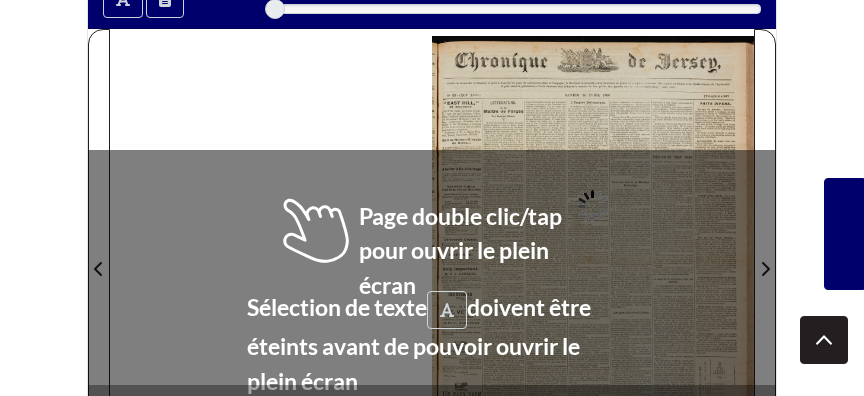scroll, scrollTop: 324, scrollLeft: 0, axis: vertical 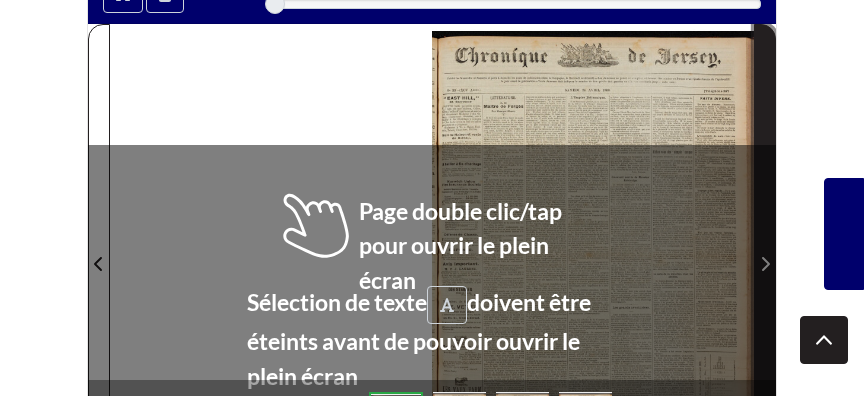 click 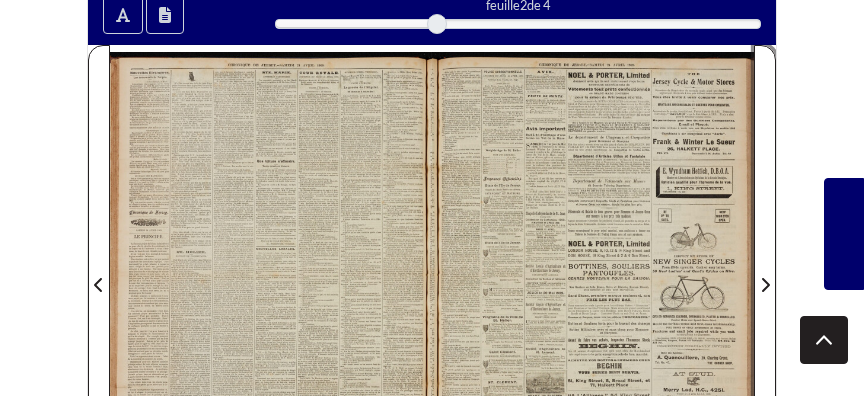 scroll, scrollTop: 432, scrollLeft: 0, axis: vertical 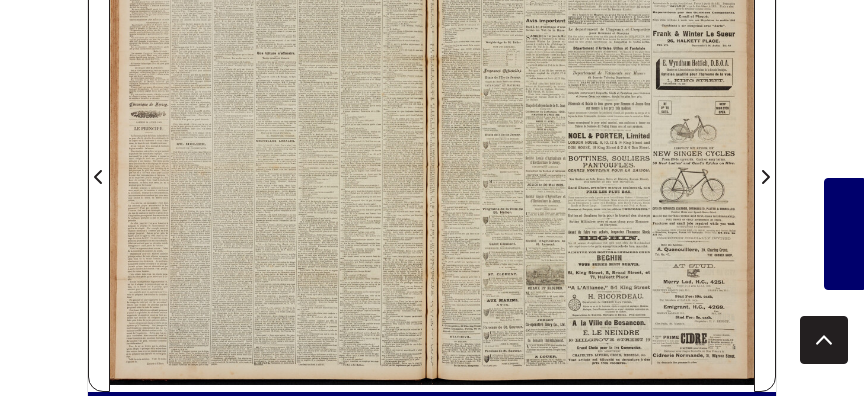 click at bounding box center (593, 165) 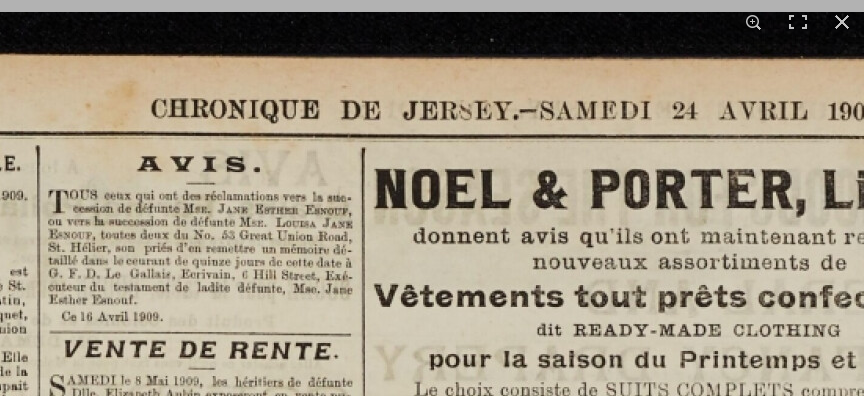 click at bounding box center (565, 1706) 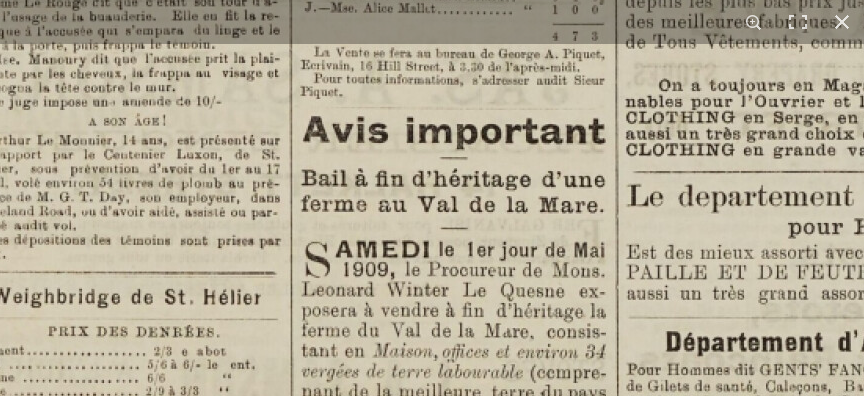 click at bounding box center [817, 1236] 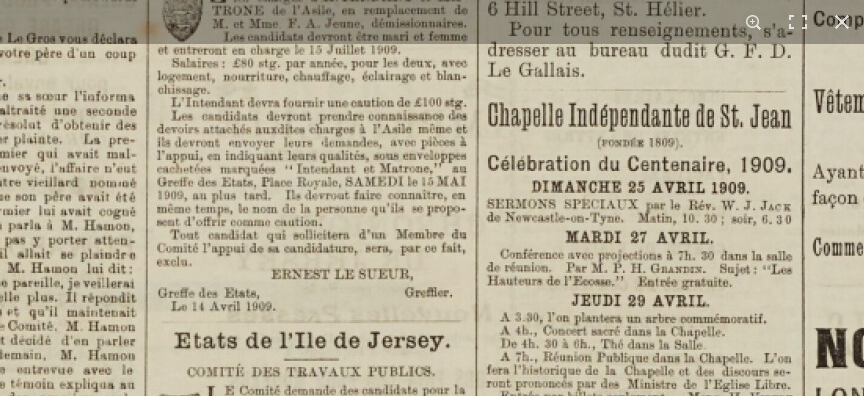 click at bounding box center [1005, 569] 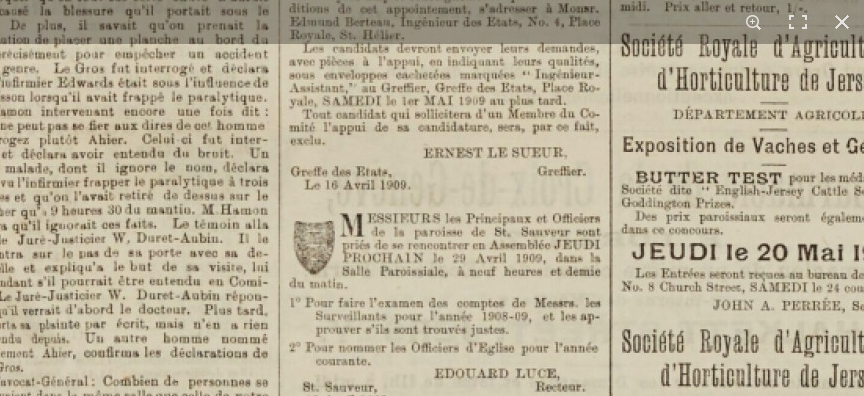 click at bounding box center (1139, 95) 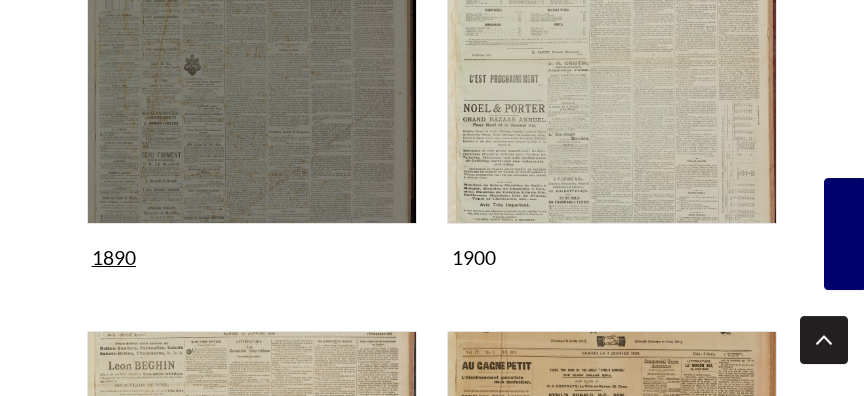 scroll, scrollTop: 2592, scrollLeft: 0, axis: vertical 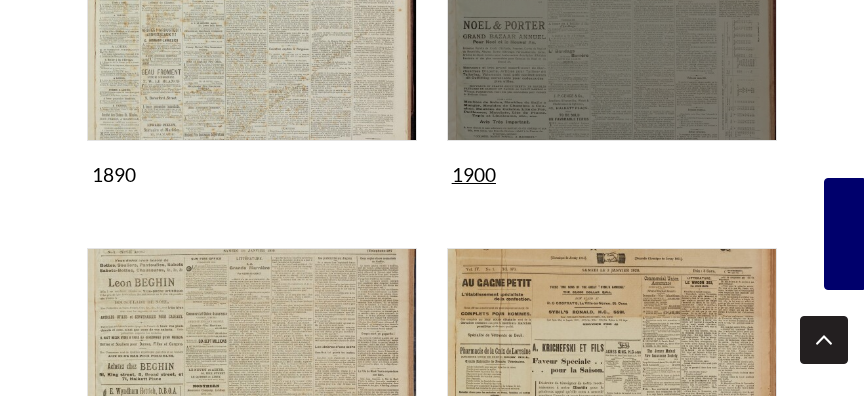 click at bounding box center [612, -24] 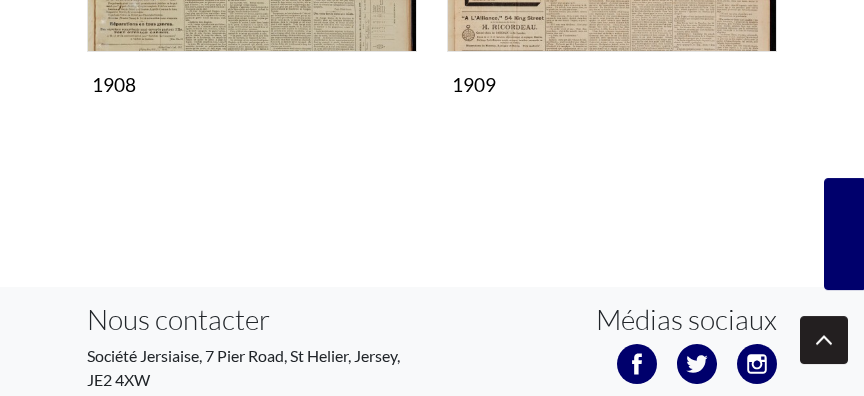 scroll, scrollTop: 2268, scrollLeft: 0, axis: vertical 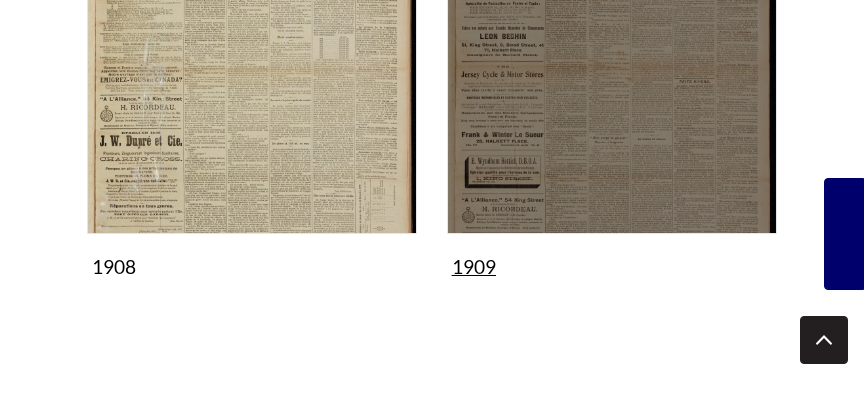click at bounding box center [612, 69] 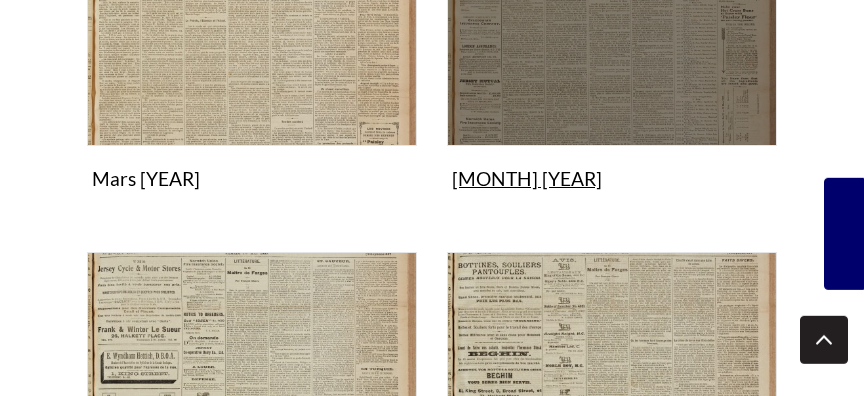 scroll, scrollTop: 1080, scrollLeft: 0, axis: vertical 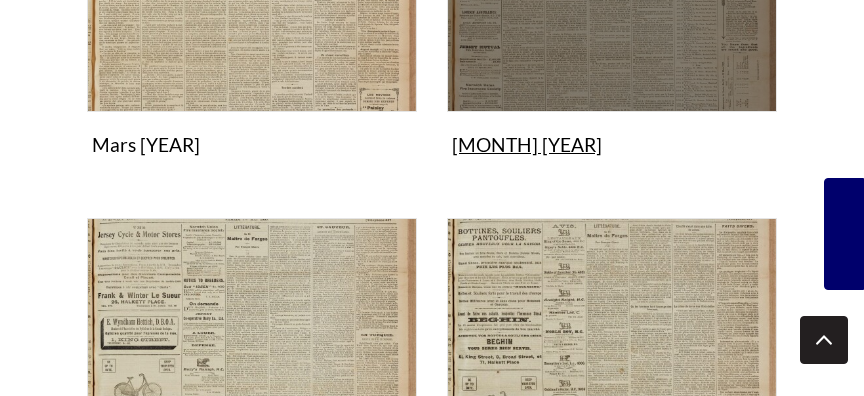 click at bounding box center [612, -53] 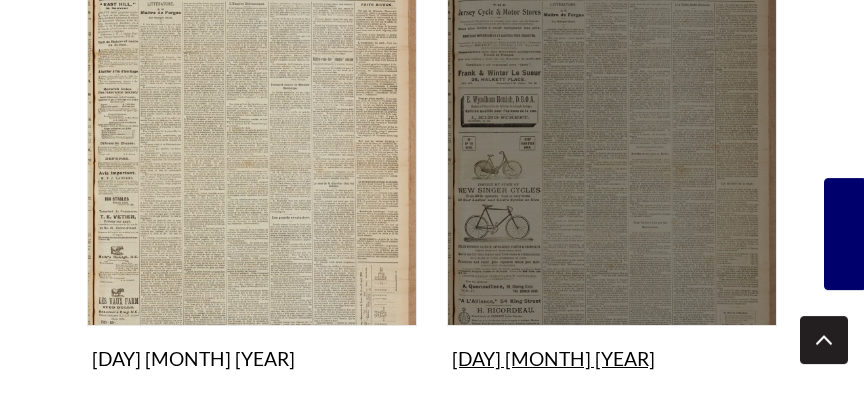 scroll, scrollTop: 1836, scrollLeft: 0, axis: vertical 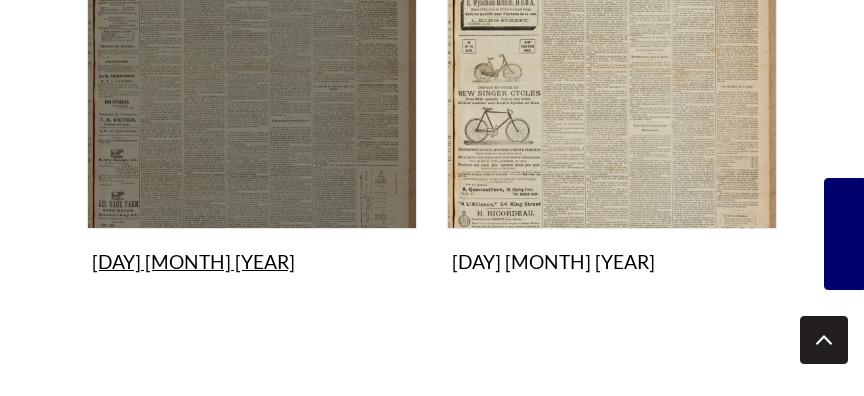 click at bounding box center [252, 64] 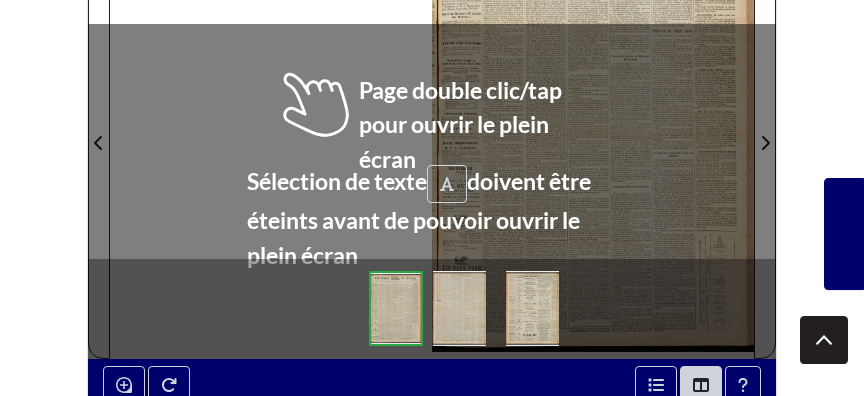 scroll, scrollTop: 540, scrollLeft: 0, axis: vertical 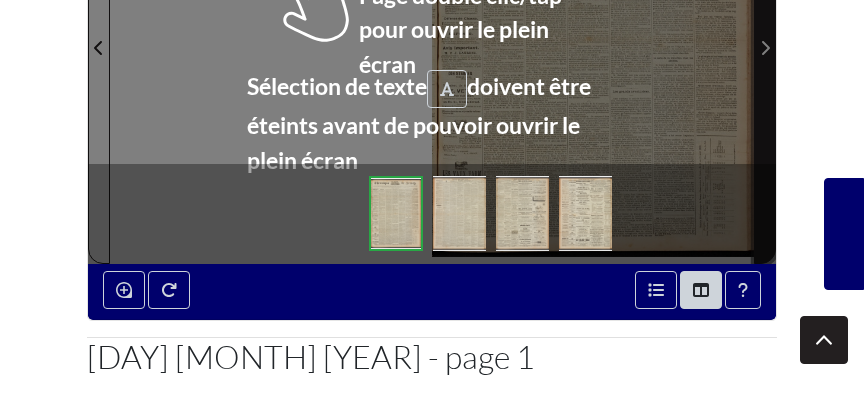 click at bounding box center (765, 48) 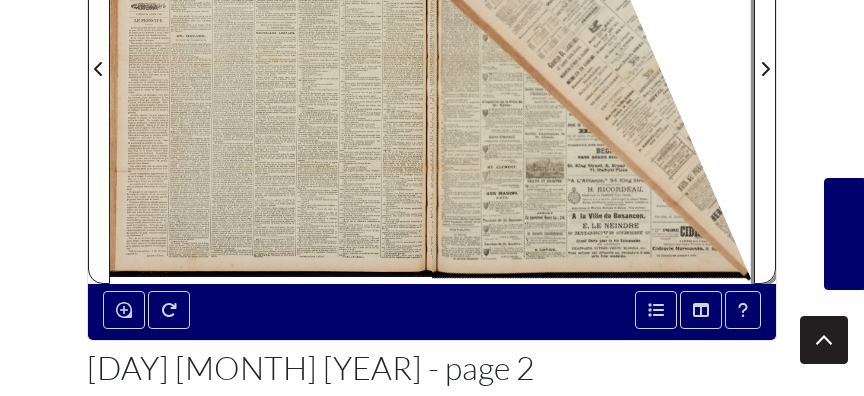 click at bounding box center [593, 57] 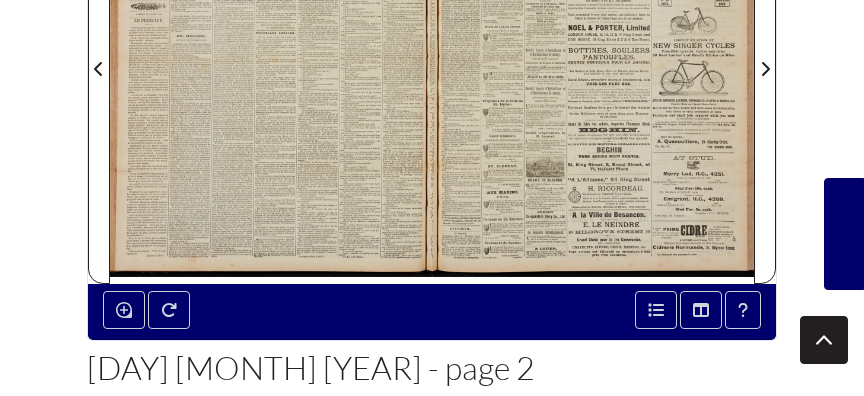 click at bounding box center (593, 57) 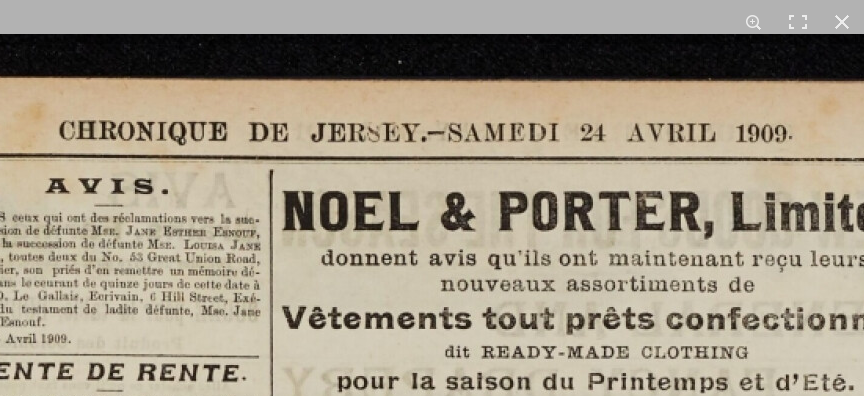 click at bounding box center [473, 1728] 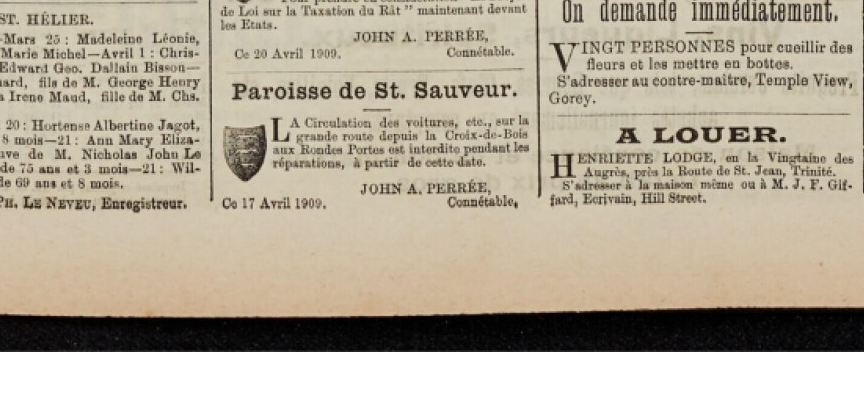 click at bounding box center [1063, -1343] 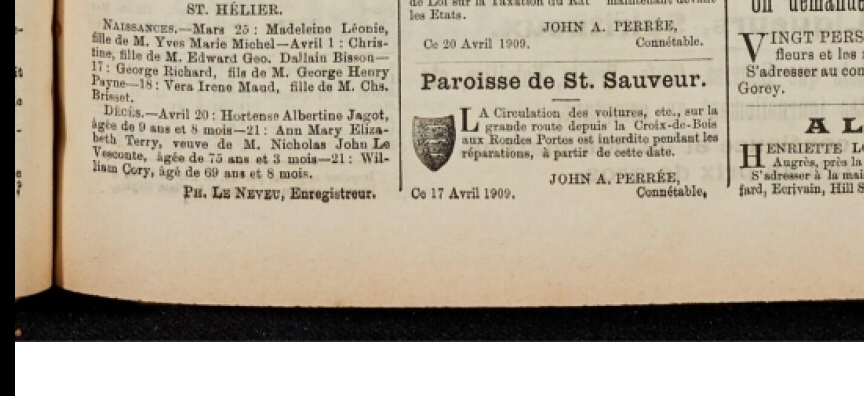 click at bounding box center [1252, -1353] 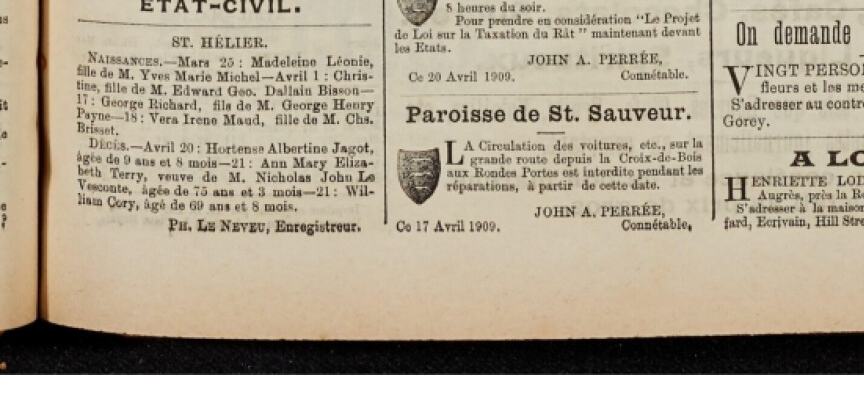 click at bounding box center (1237, -1320) 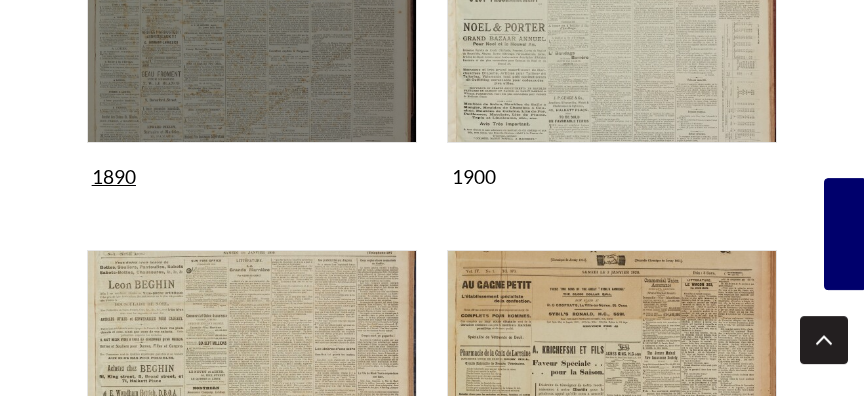 scroll, scrollTop: 2592, scrollLeft: 0, axis: vertical 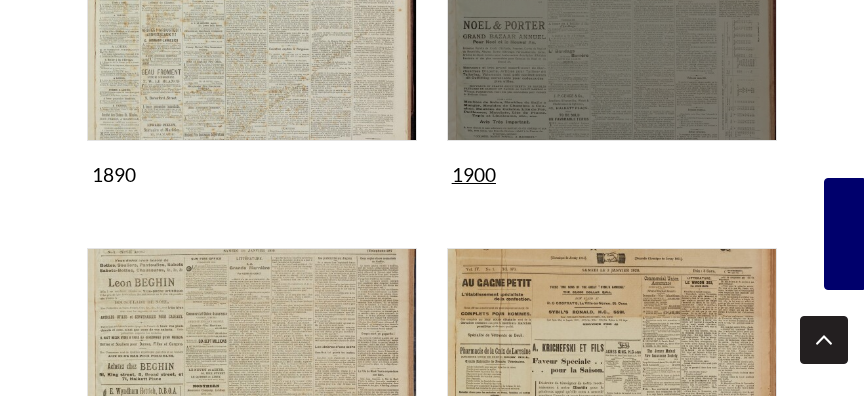 click at bounding box center [612, -24] 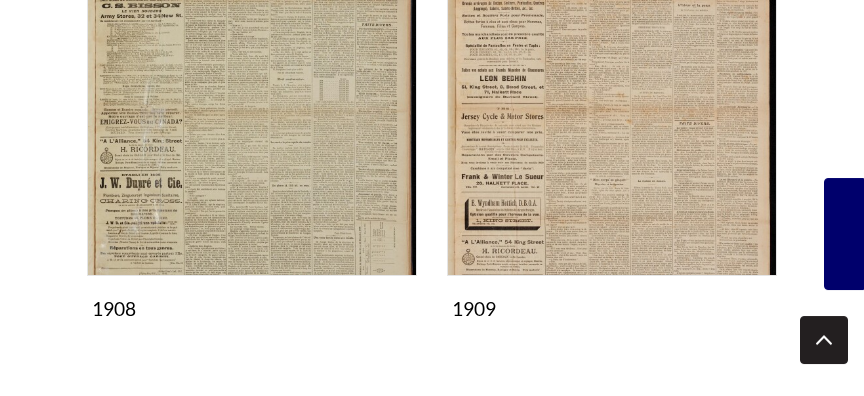 scroll, scrollTop: 2268, scrollLeft: 0, axis: vertical 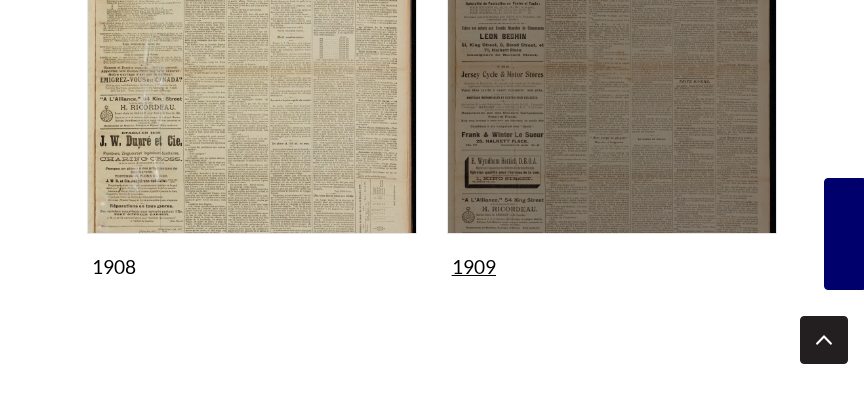 click at bounding box center [612, 69] 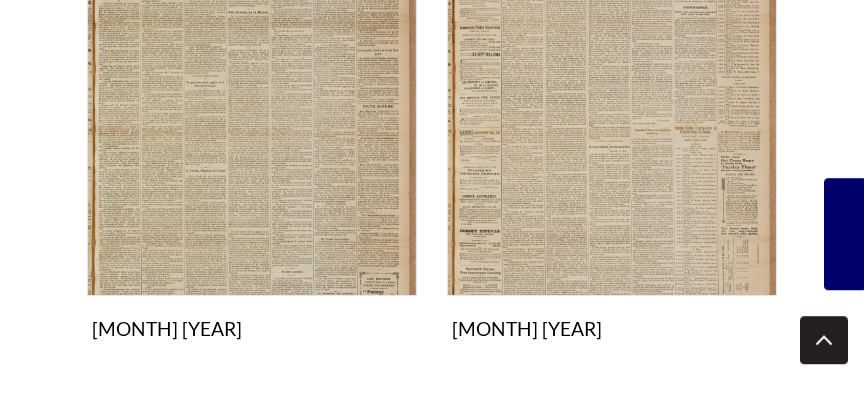 scroll, scrollTop: 972, scrollLeft: 0, axis: vertical 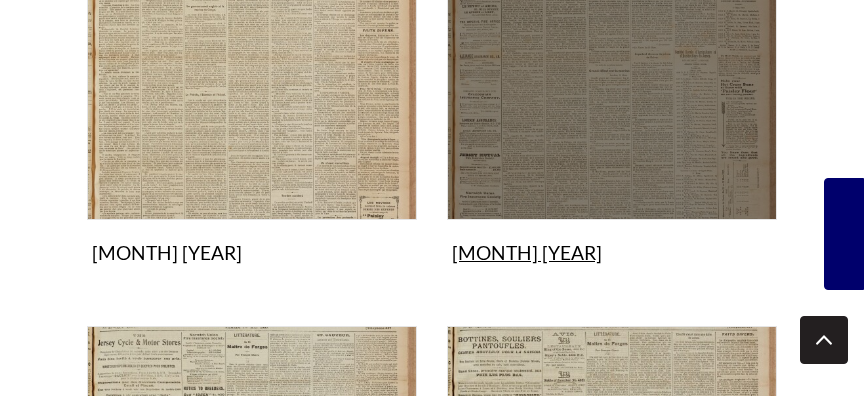 click at bounding box center [612, 55] 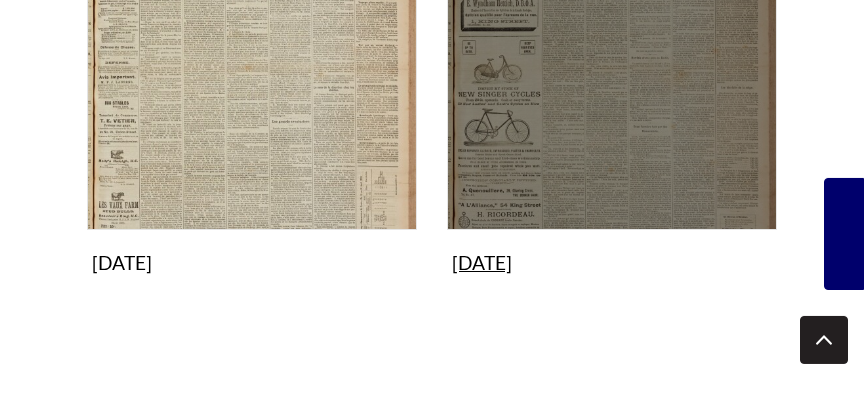 scroll, scrollTop: 1836, scrollLeft: 0, axis: vertical 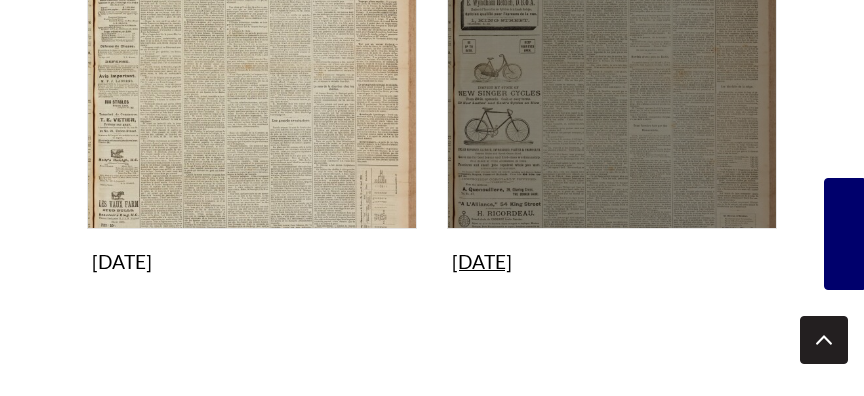 click at bounding box center [612, 64] 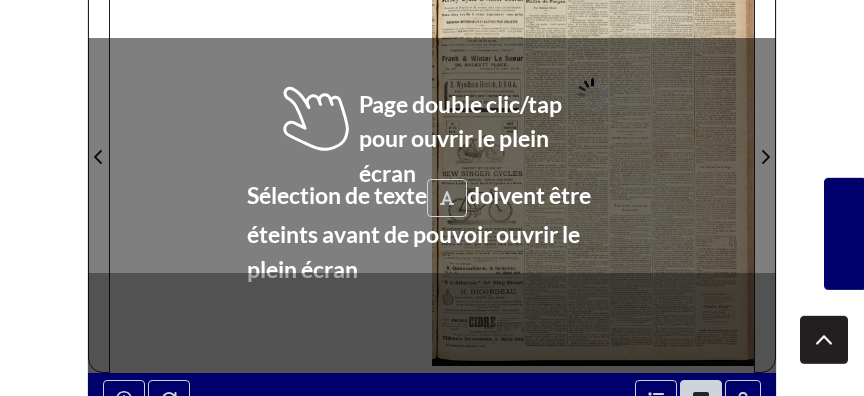 scroll, scrollTop: 432, scrollLeft: 0, axis: vertical 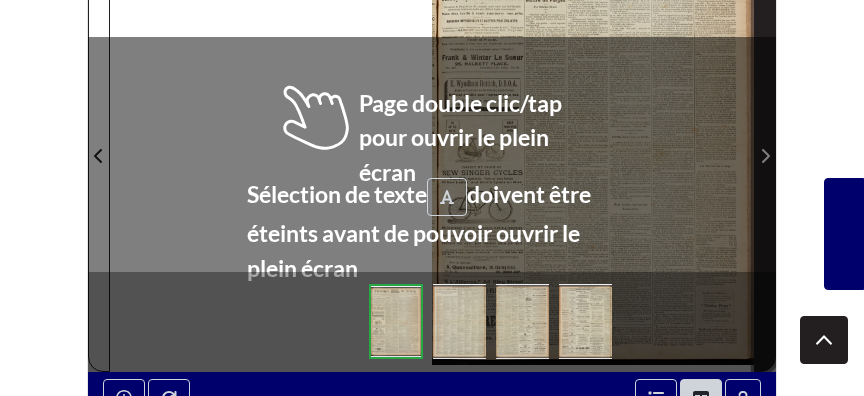 click at bounding box center [765, 156] 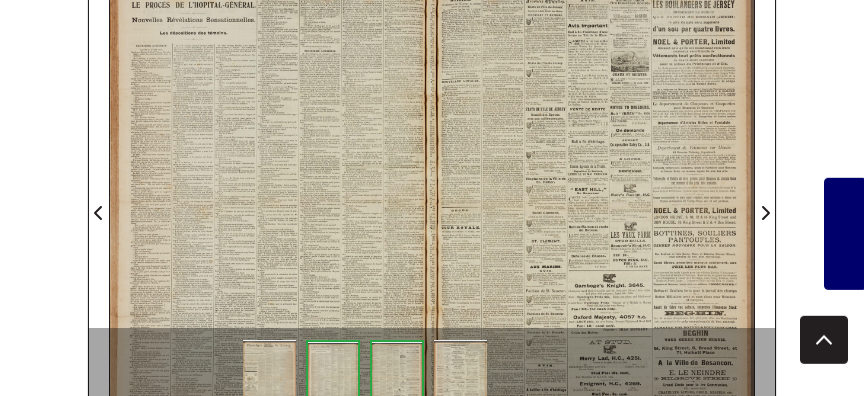 scroll, scrollTop: 71, scrollLeft: 0, axis: vertical 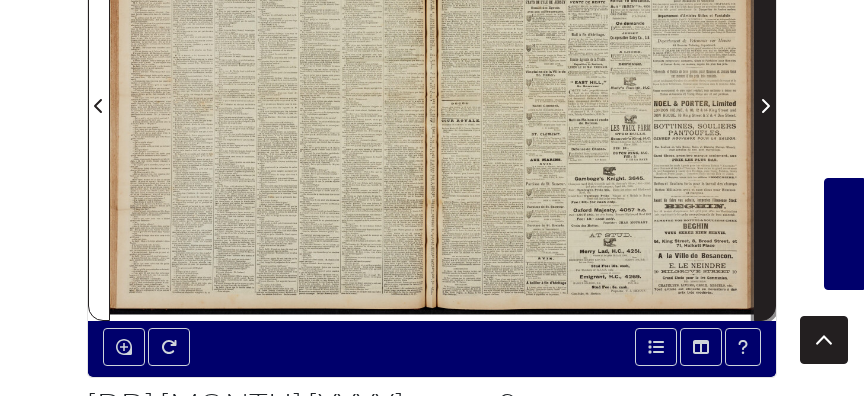 click 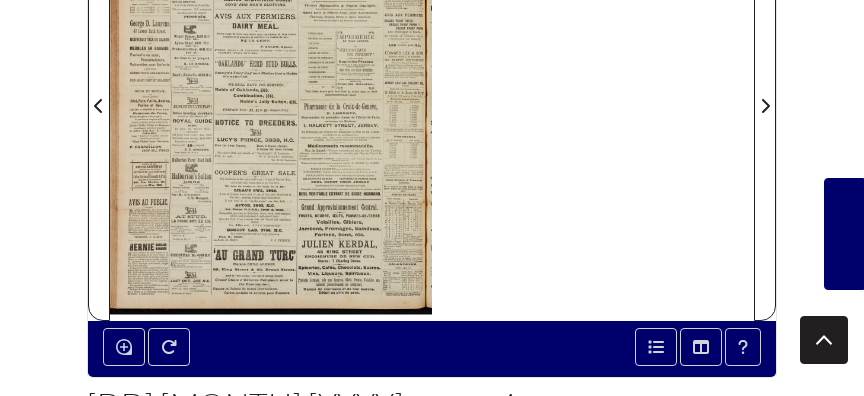 click at bounding box center (271, 94) 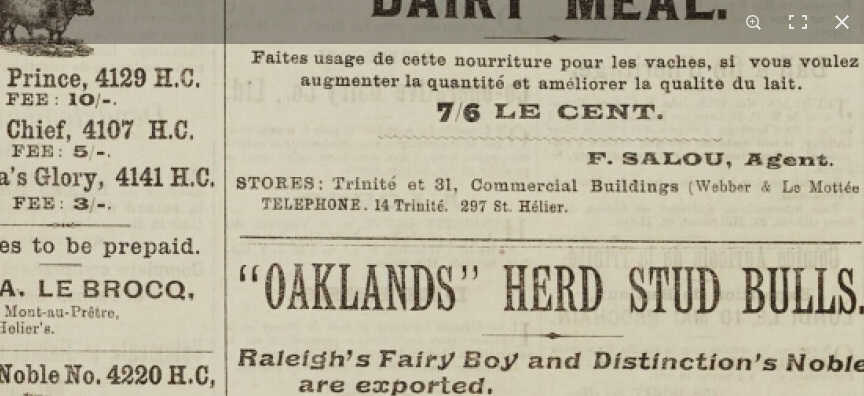 click at bounding box center (668, 519) 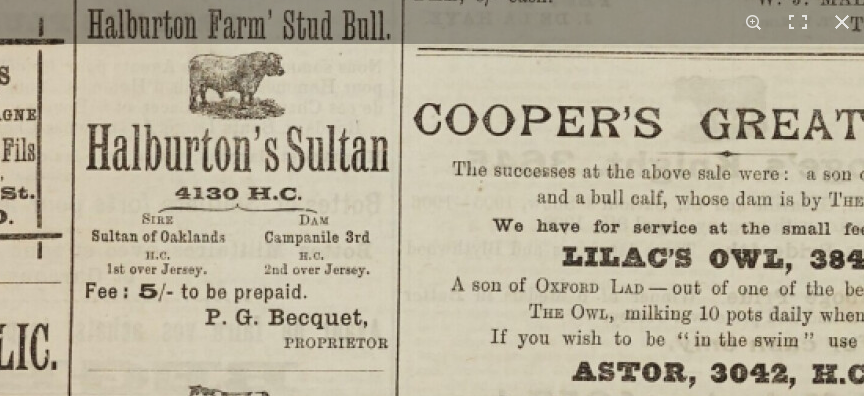 click at bounding box center (847, -485) 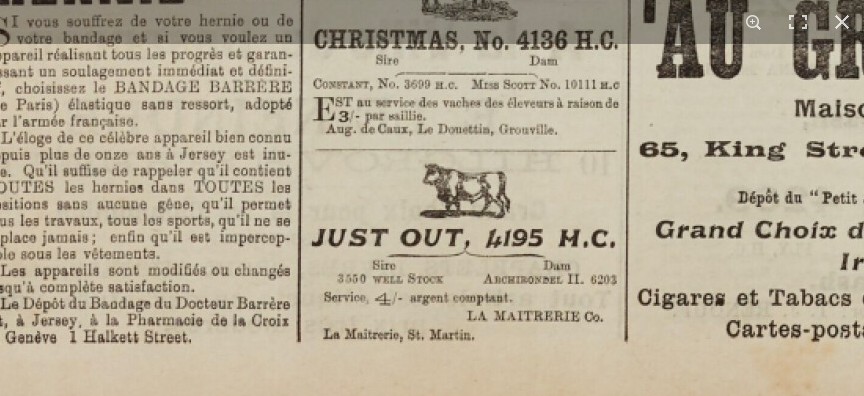 click at bounding box center (1084, -1201) 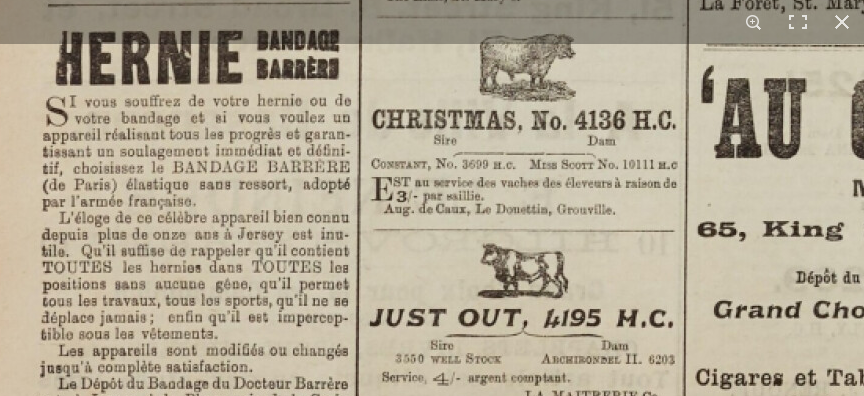 click at bounding box center (1142, -1121) 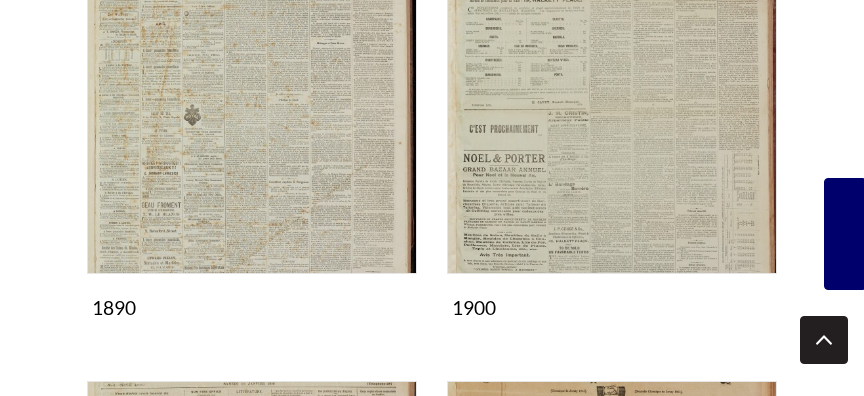 scroll, scrollTop: 2592, scrollLeft: 0, axis: vertical 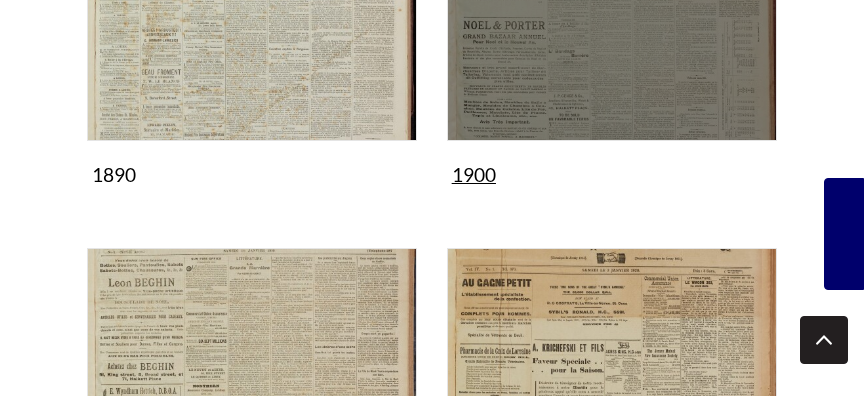 click at bounding box center (612, -24) 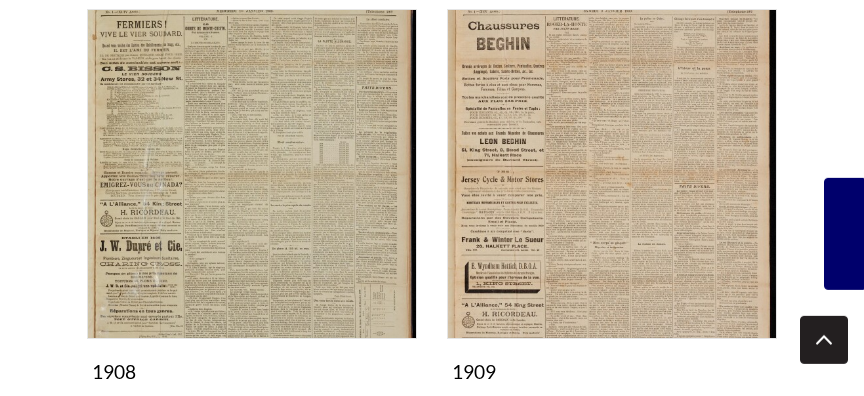 scroll, scrollTop: 2268, scrollLeft: 0, axis: vertical 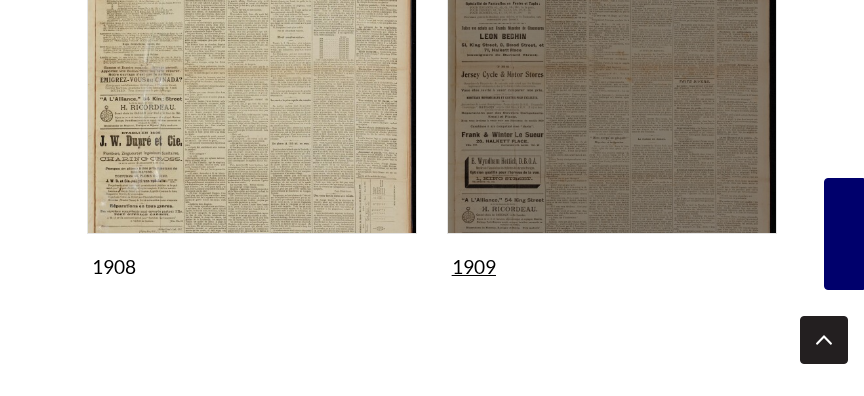 click at bounding box center [612, 69] 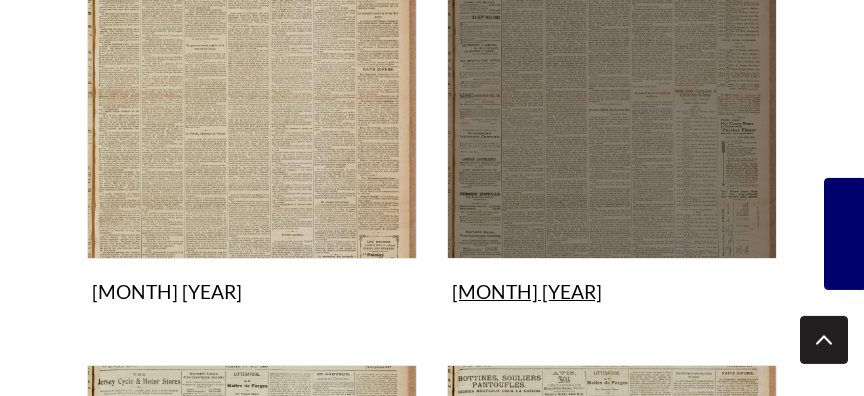 scroll, scrollTop: 972, scrollLeft: 0, axis: vertical 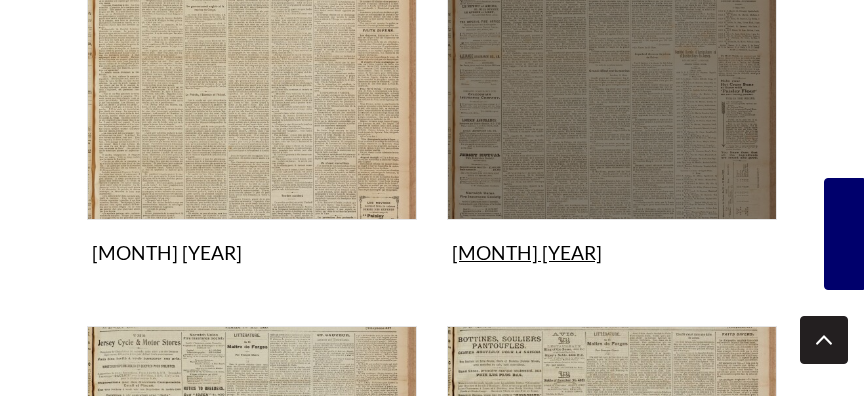 click at bounding box center (612, 55) 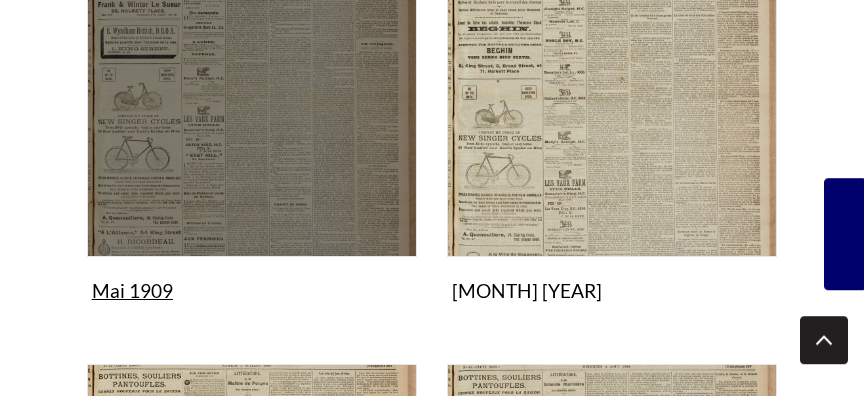 scroll, scrollTop: 1404, scrollLeft: 0, axis: vertical 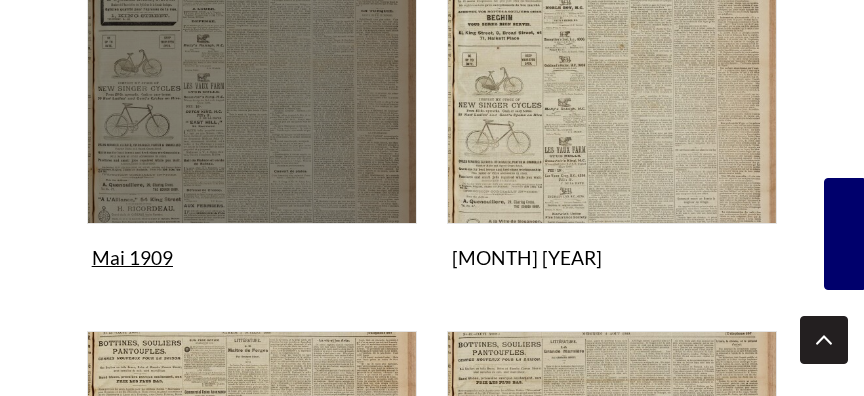 click at bounding box center (252, 59) 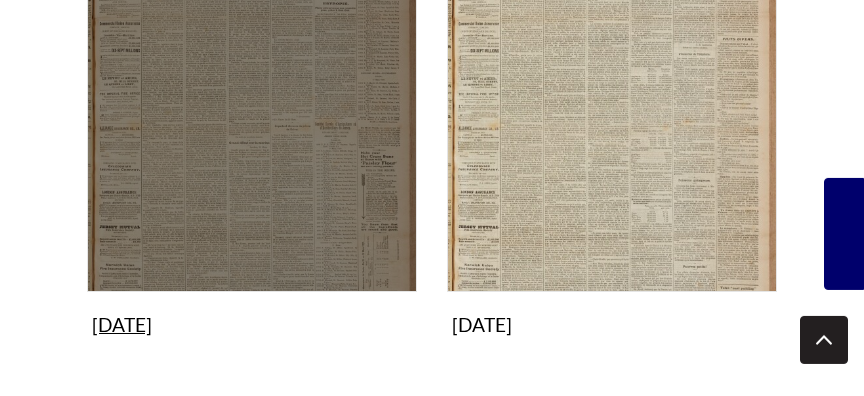 scroll, scrollTop: 432, scrollLeft: 0, axis: vertical 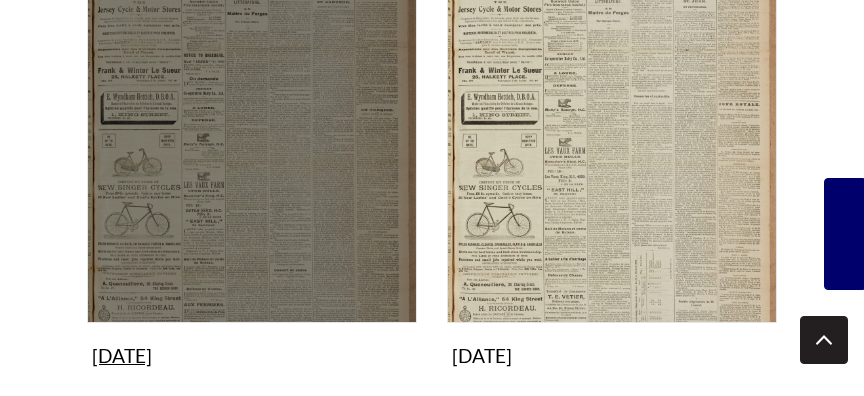 click at bounding box center [252, 158] 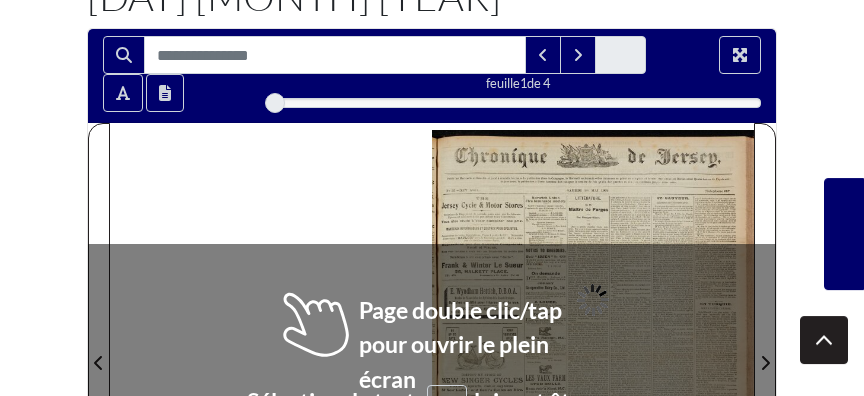 scroll, scrollTop: 432, scrollLeft: 0, axis: vertical 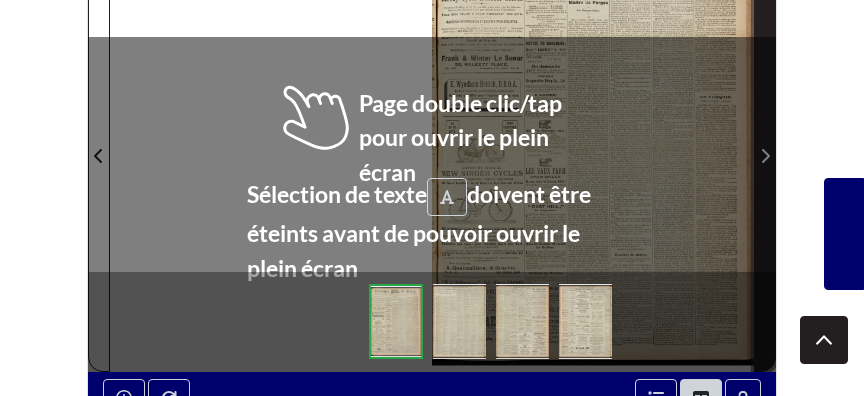 click 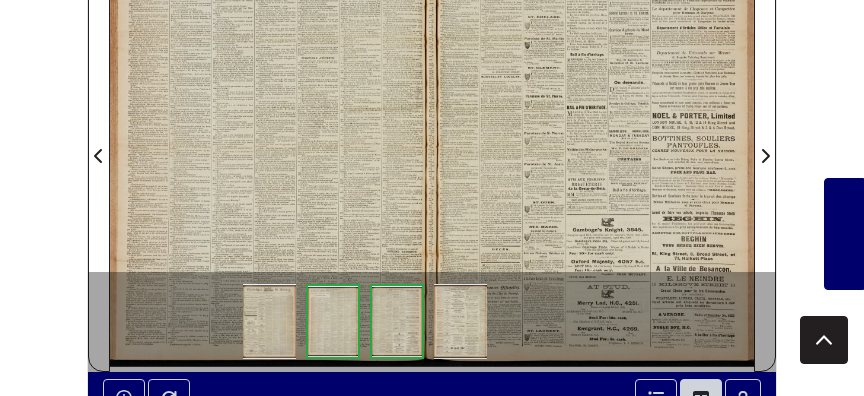 click on "Loading
feuille  2  de 4
2 *" at bounding box center (432, 125) 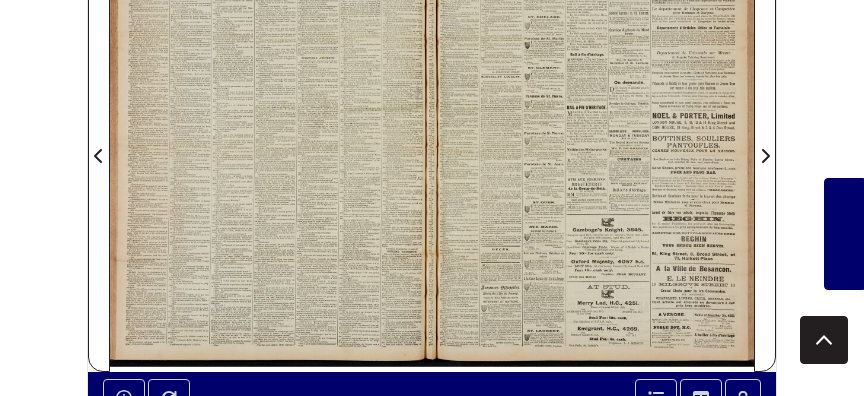 scroll, scrollTop: 324, scrollLeft: 0, axis: vertical 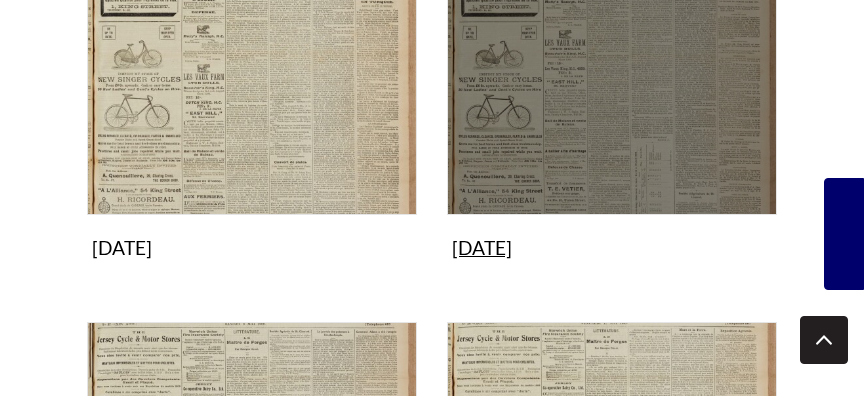 click at bounding box center (612, 50) 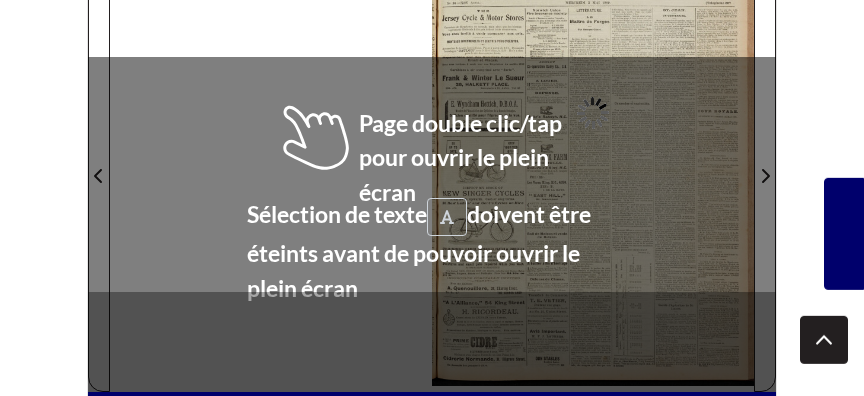 scroll, scrollTop: 432, scrollLeft: 0, axis: vertical 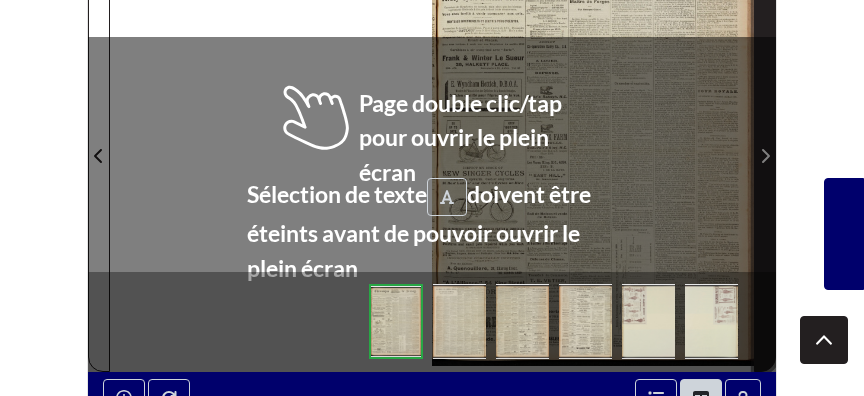 click 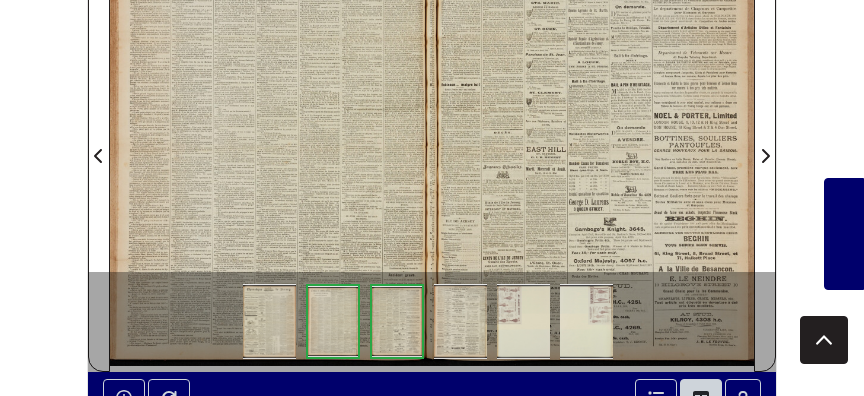 click on "Menu" at bounding box center (432, 256) 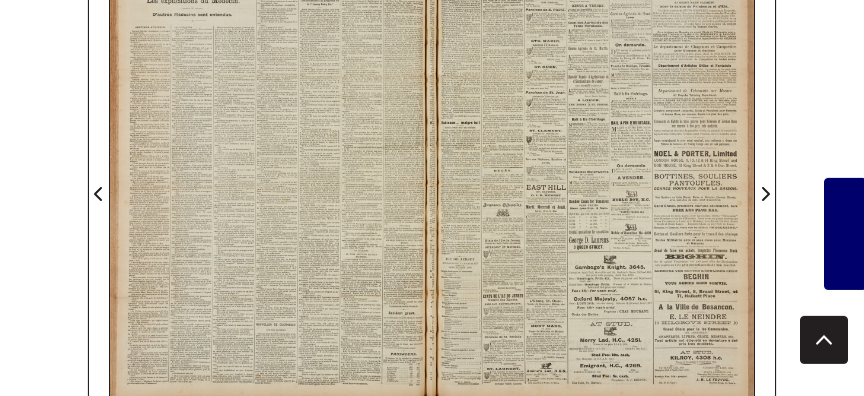 scroll, scrollTop: 432, scrollLeft: 0, axis: vertical 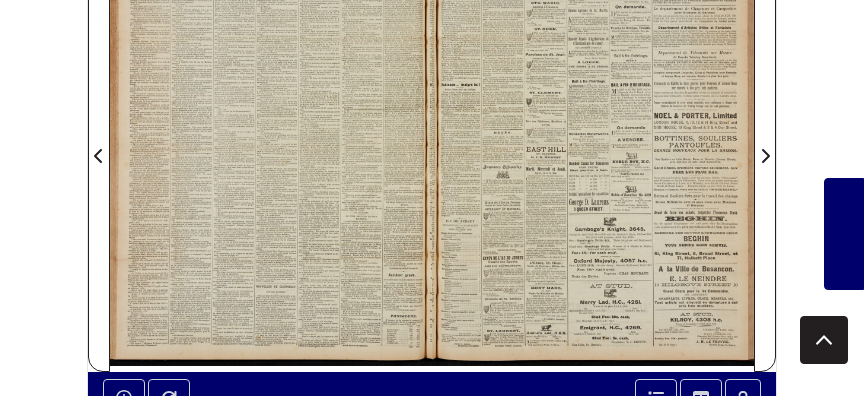 click at bounding box center (593, 144) 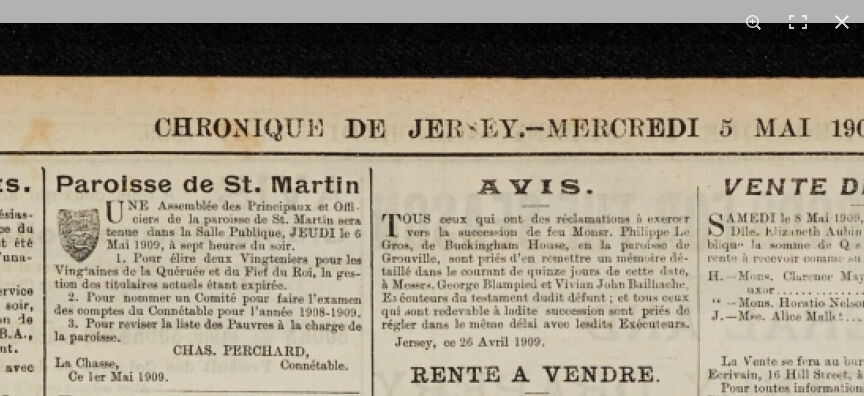 click at bounding box center (573, 1728) 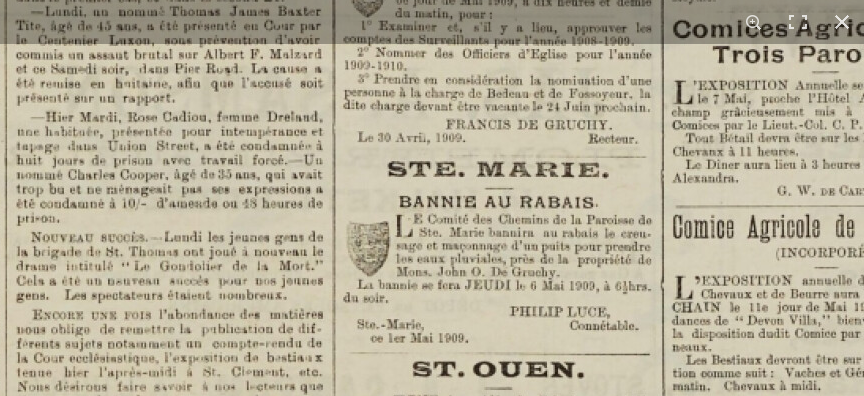 click at bounding box center (862, 1252) 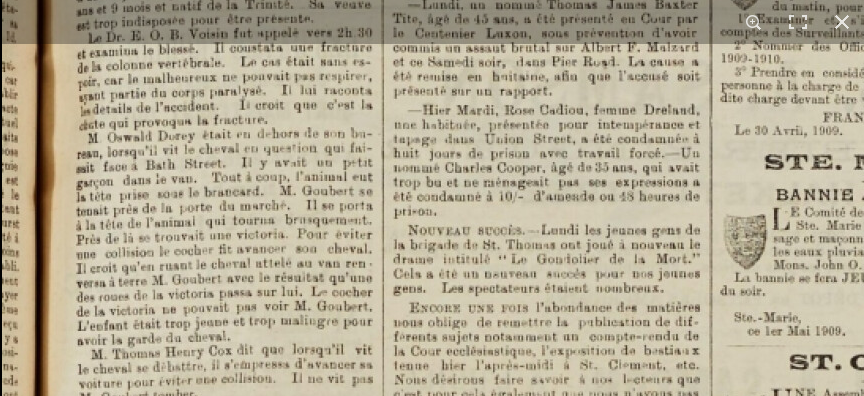 click at bounding box center [1239, 1245] 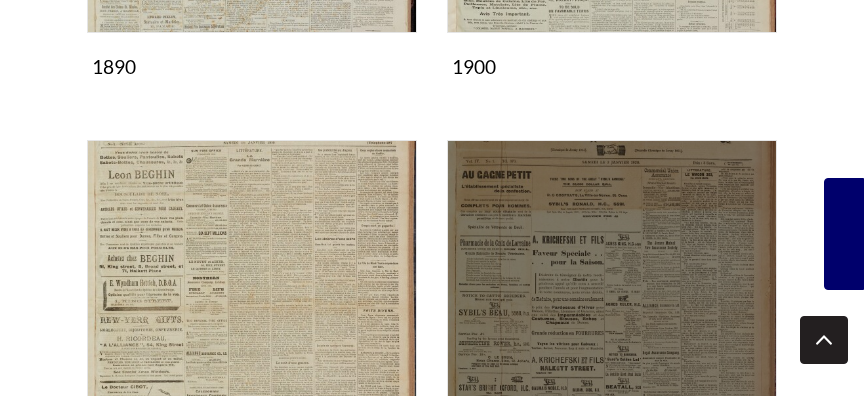 scroll, scrollTop: 2484, scrollLeft: 0, axis: vertical 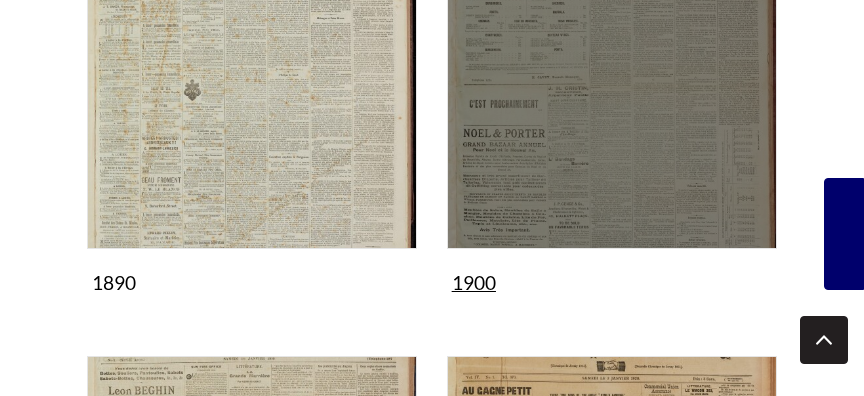 click at bounding box center (612, 84) 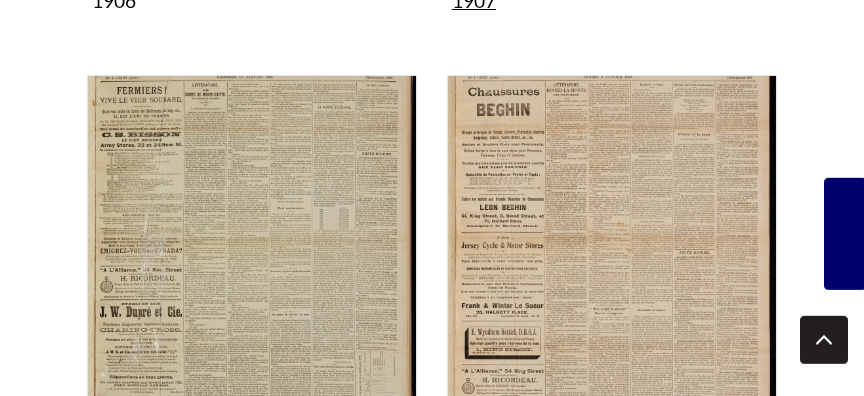scroll, scrollTop: 2160, scrollLeft: 0, axis: vertical 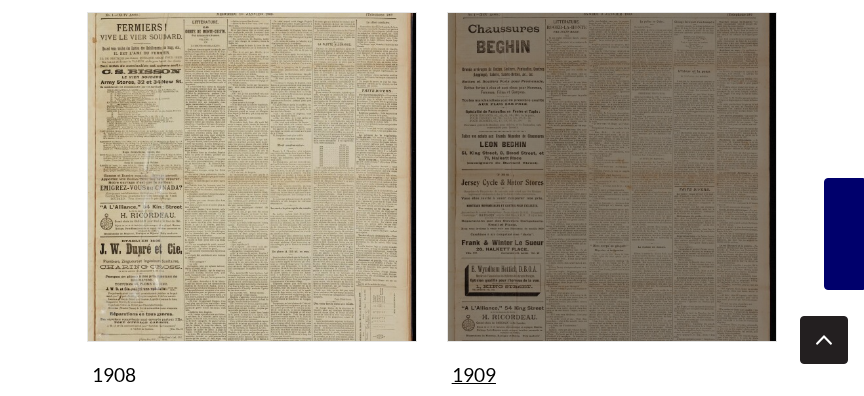 click at bounding box center [612, 177] 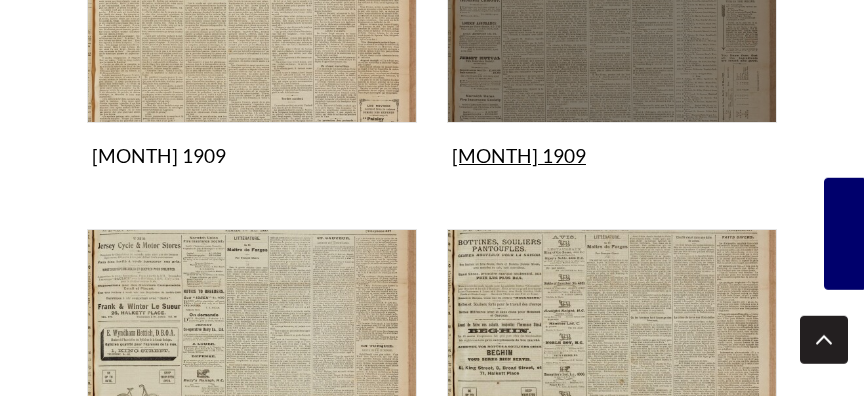 scroll, scrollTop: 1080, scrollLeft: 0, axis: vertical 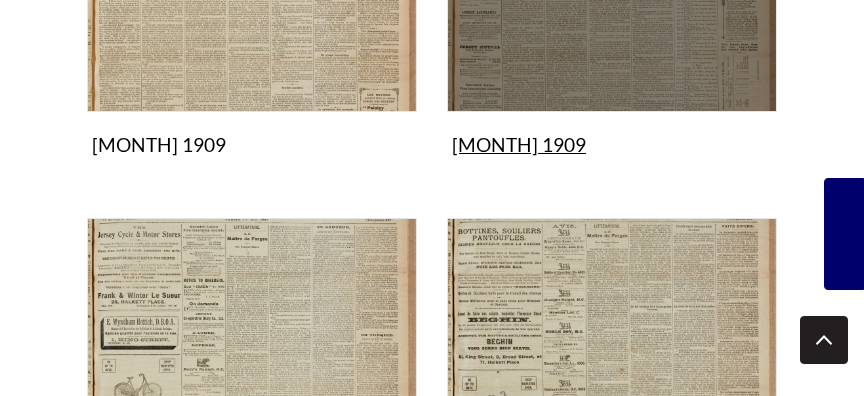 click at bounding box center [612, -53] 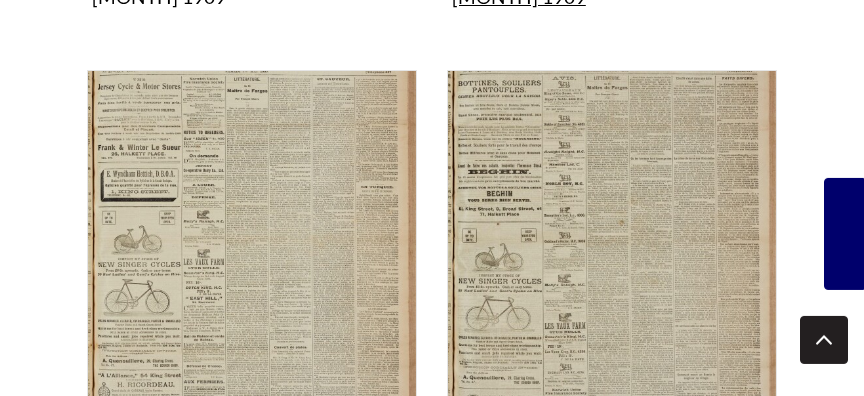 scroll, scrollTop: 1296, scrollLeft: 0, axis: vertical 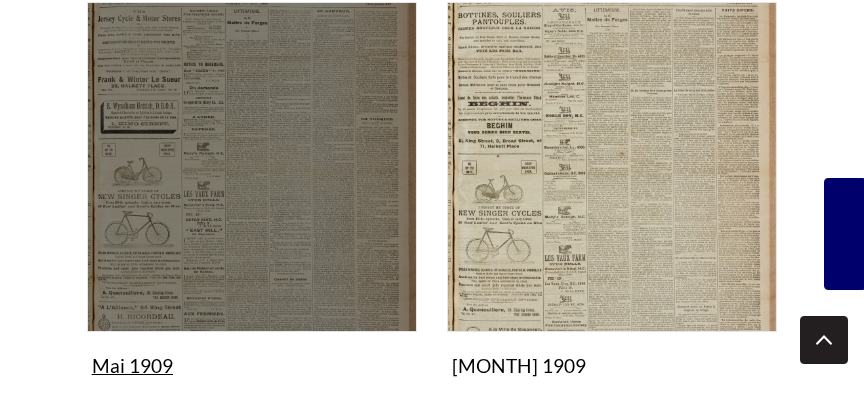 click at bounding box center (252, 167) 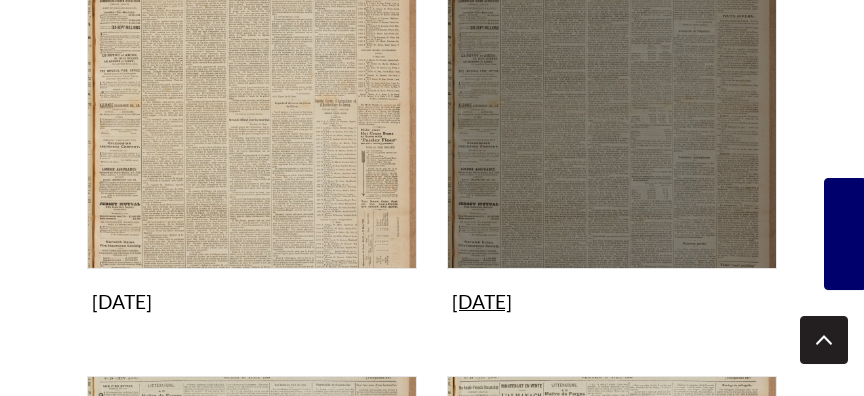 scroll, scrollTop: 432, scrollLeft: 0, axis: vertical 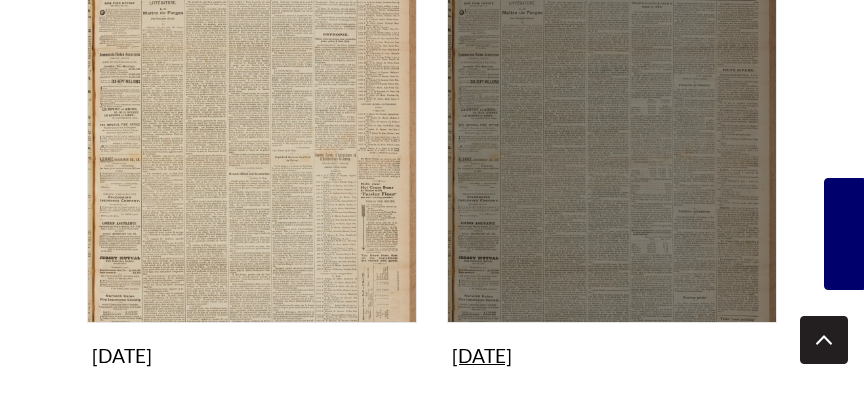 click at bounding box center (612, 158) 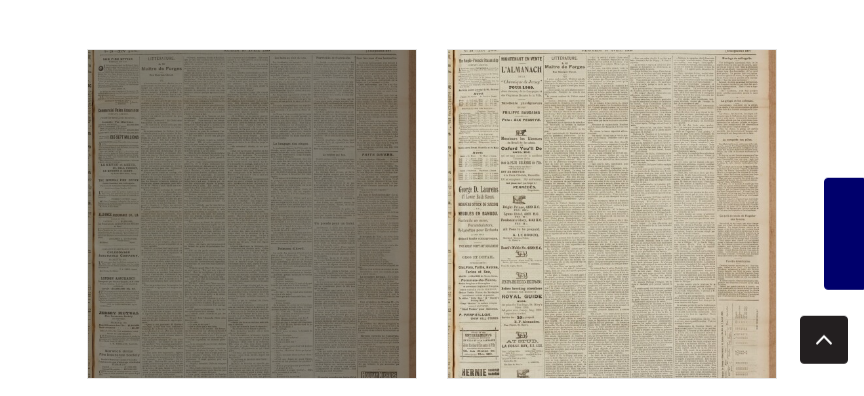 scroll, scrollTop: 859, scrollLeft: 0, axis: vertical 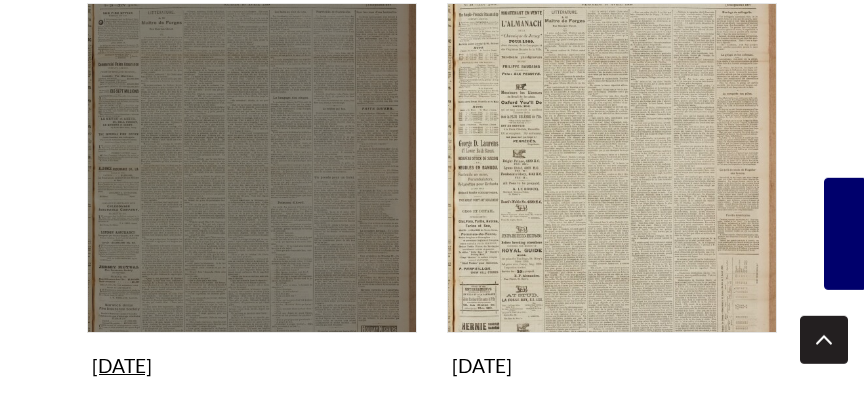 click at bounding box center (252, 168) 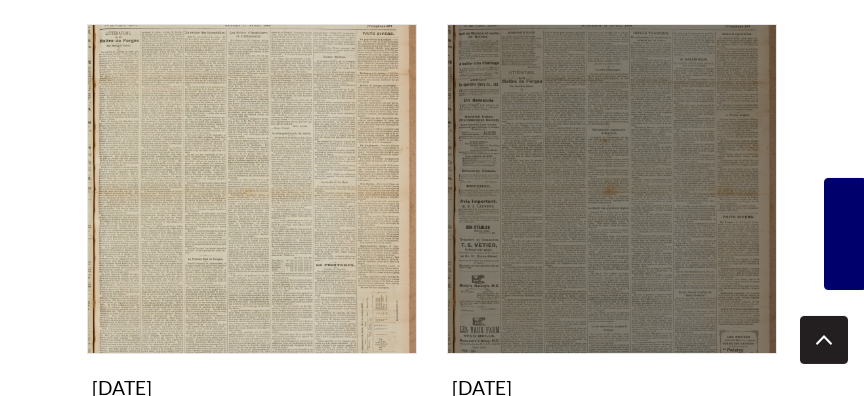 scroll, scrollTop: 1291, scrollLeft: 0, axis: vertical 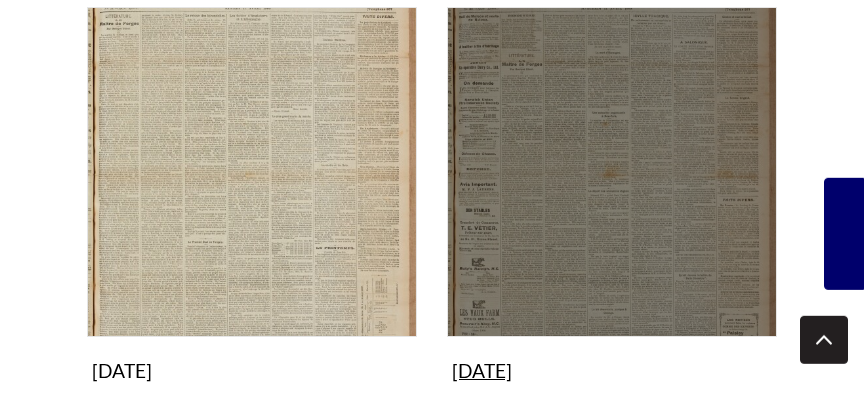 click at bounding box center [612, 172] 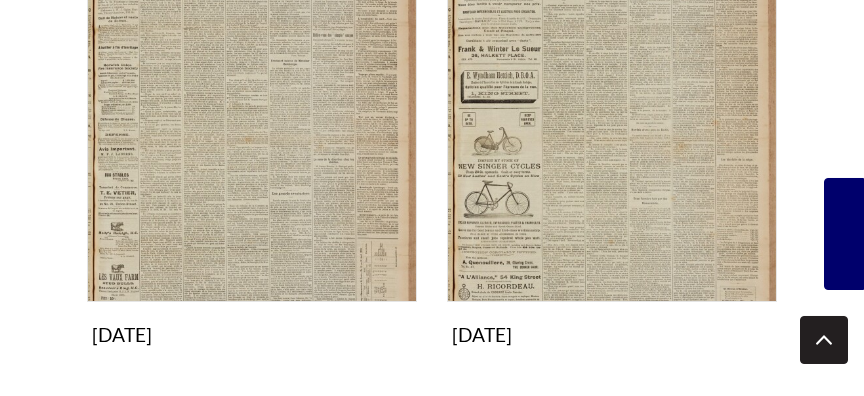 scroll, scrollTop: 1723, scrollLeft: 0, axis: vertical 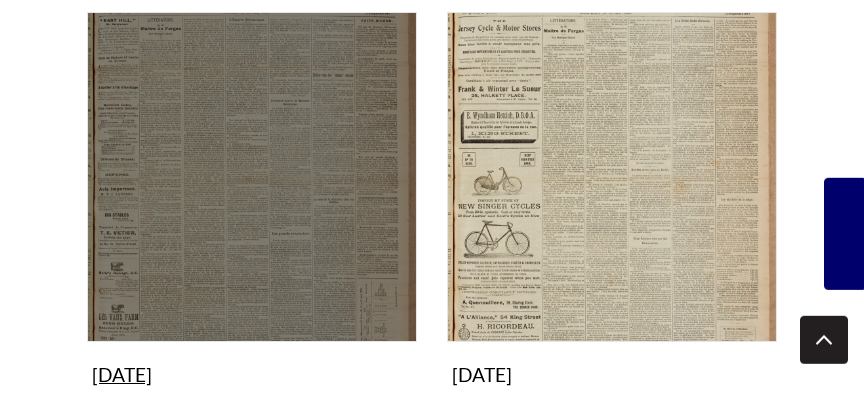 click at bounding box center [252, 177] 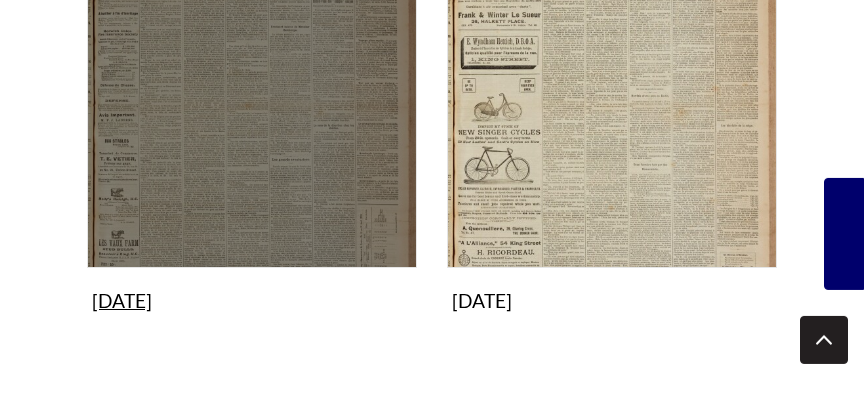 scroll, scrollTop: 1939, scrollLeft: 0, axis: vertical 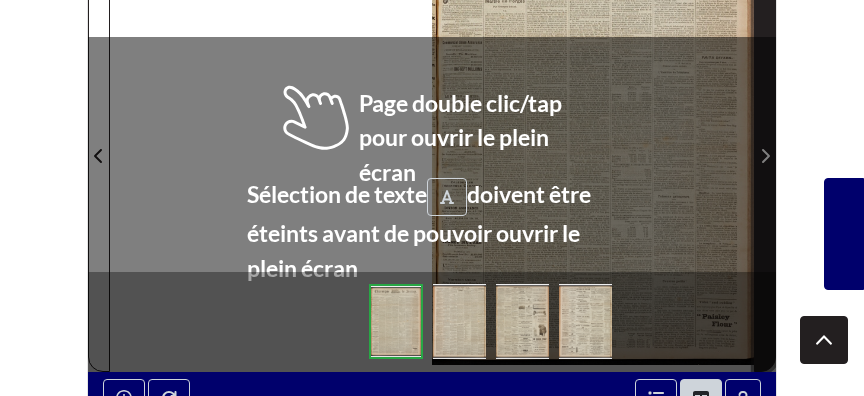 click at bounding box center (765, 156) 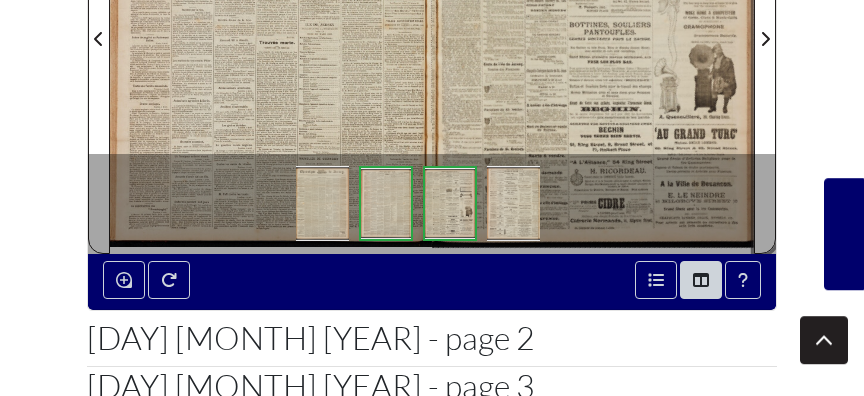 scroll, scrollTop: 540, scrollLeft: 0, axis: vertical 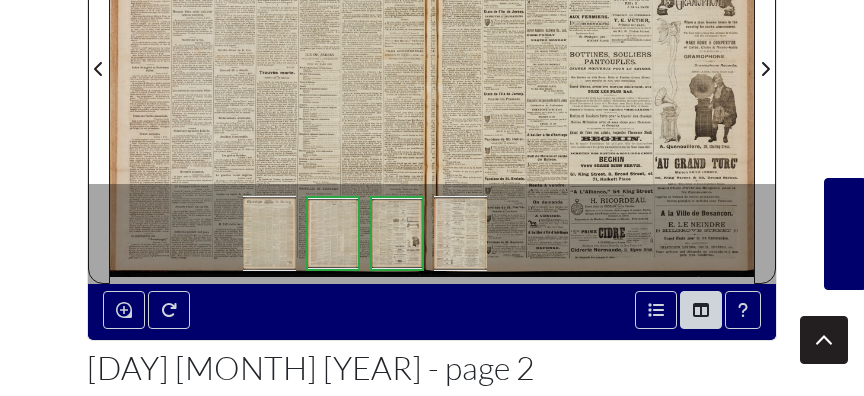click on "Loading
feuille  2  de 4
2 *" at bounding box center [432, 38] 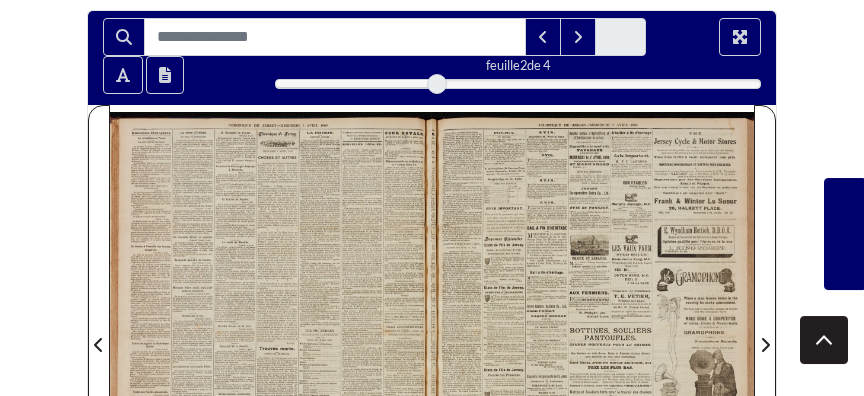 scroll, scrollTop: 216, scrollLeft: 0, axis: vertical 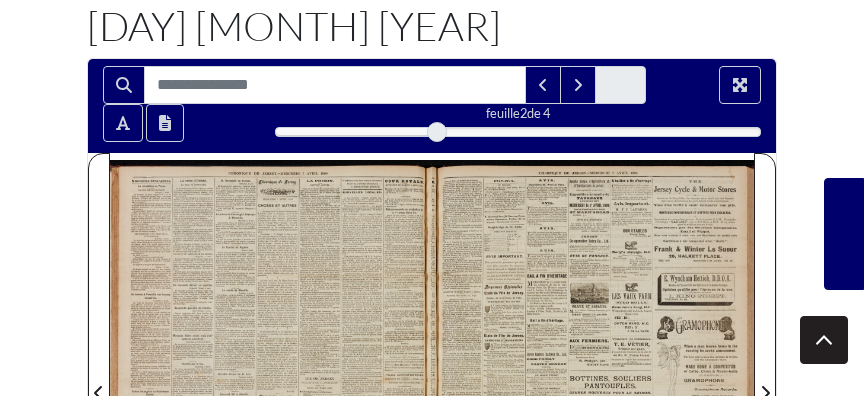 click at bounding box center [593, 381] 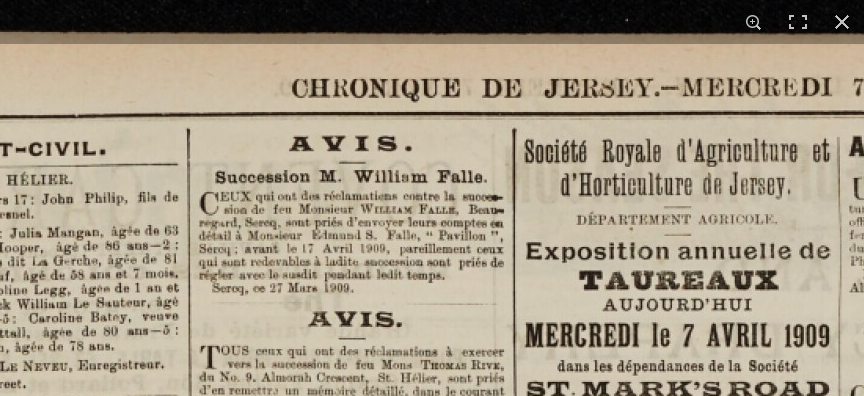 click at bounding box center (705, 1683) 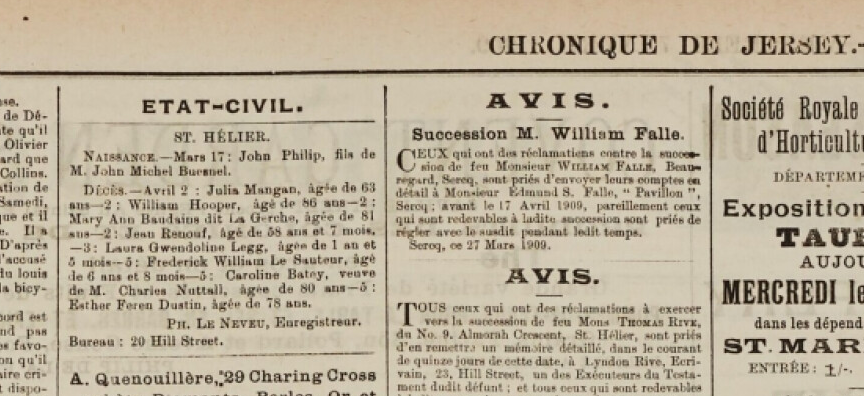 click at bounding box center (902, 1640) 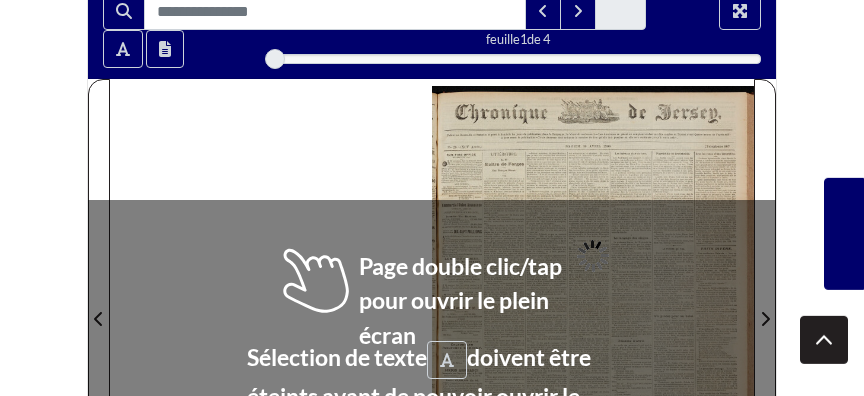 scroll, scrollTop: 324, scrollLeft: 0, axis: vertical 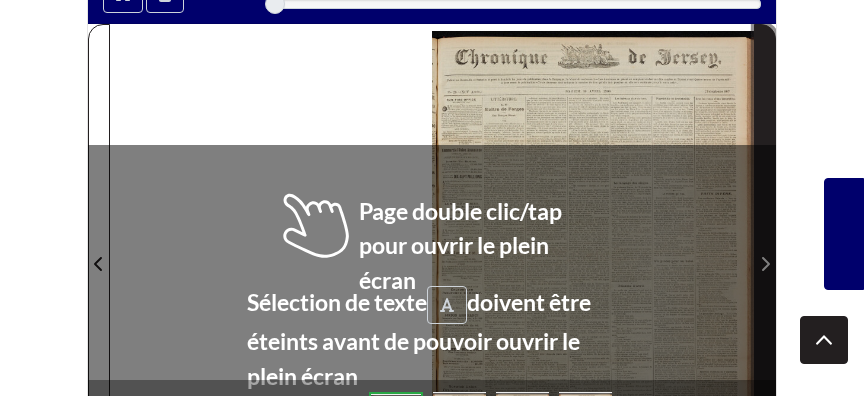 click 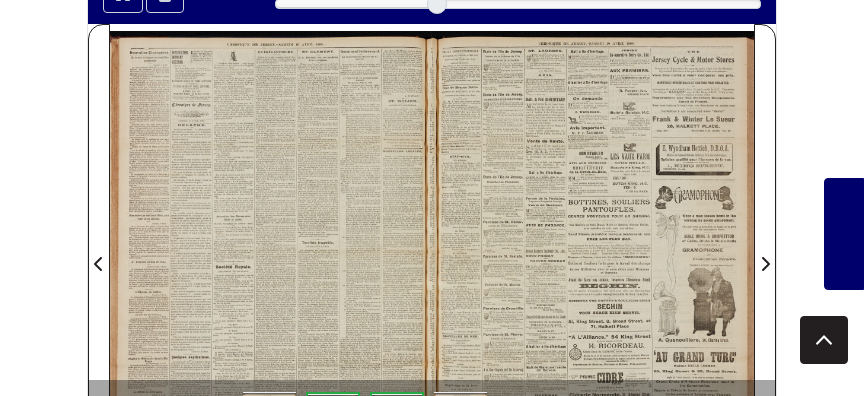 click at bounding box center [593, 252] 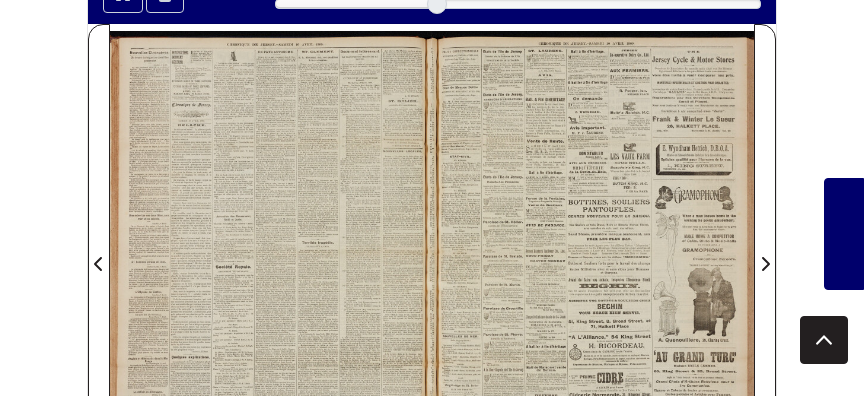click at bounding box center [593, 252] 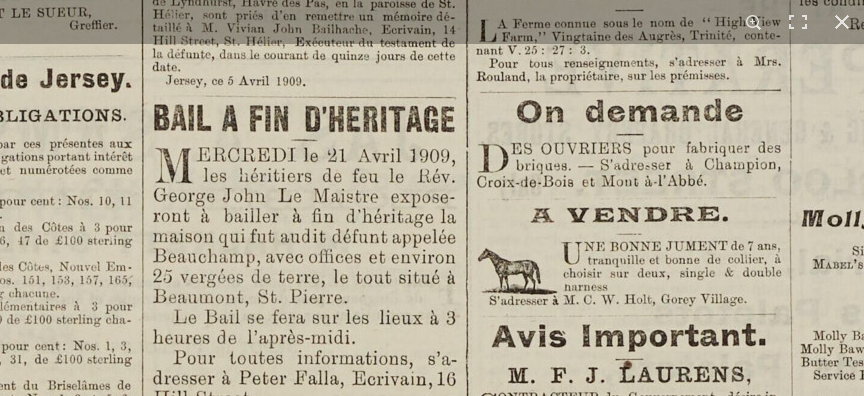 click at bounding box center (670, 1289) 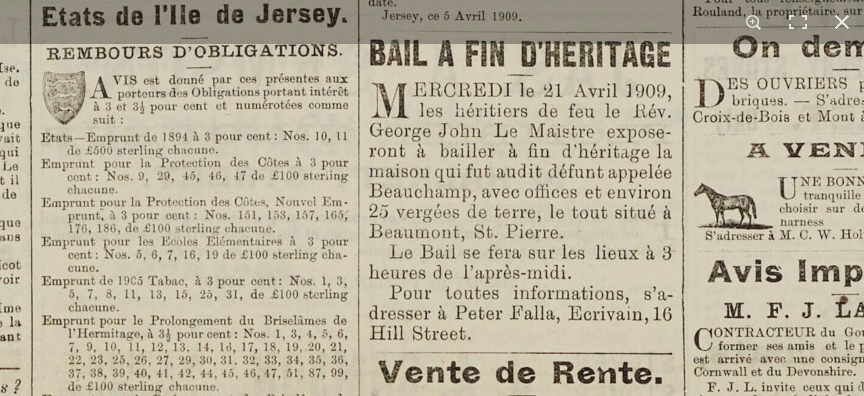 click at bounding box center (886, 1224) 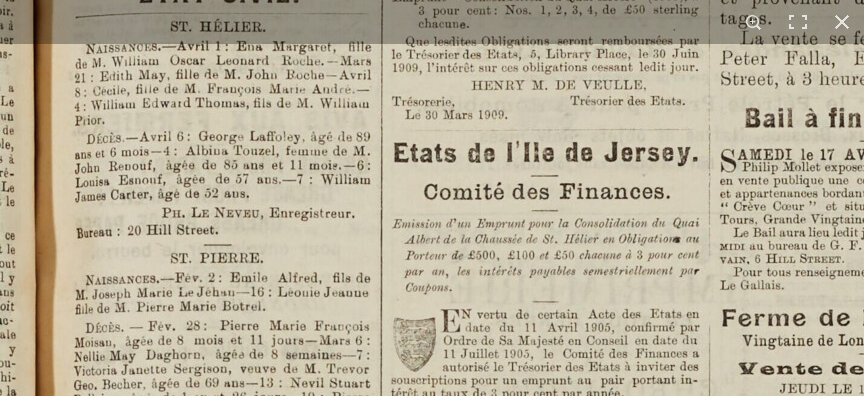 click at bounding box center (1237, 729) 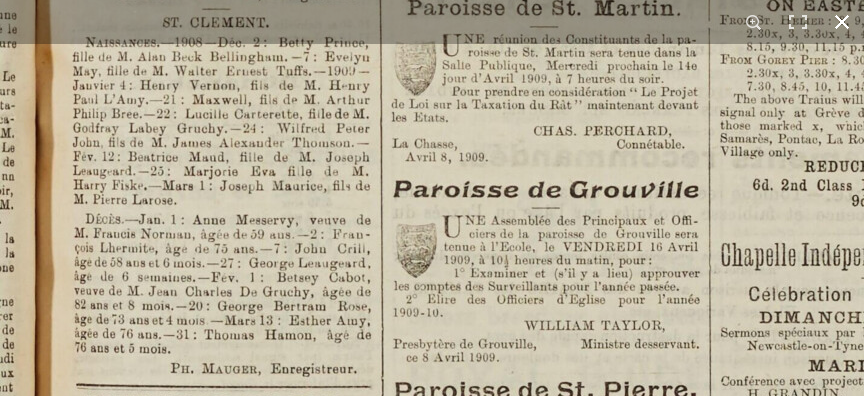 click at bounding box center (842, 22) 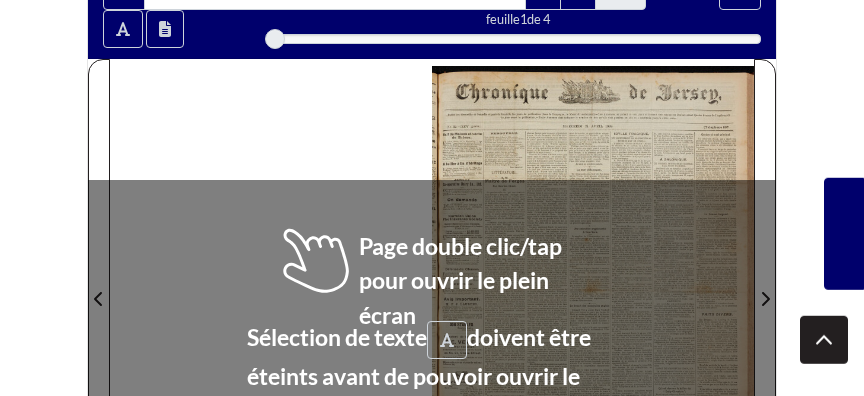 scroll, scrollTop: 324, scrollLeft: 0, axis: vertical 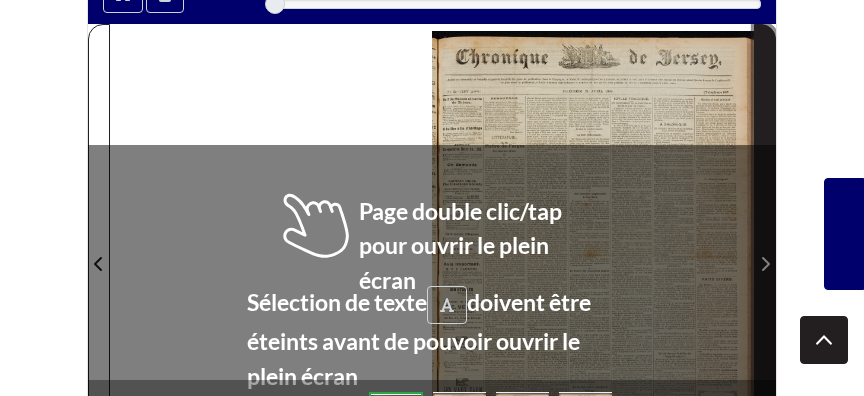 click 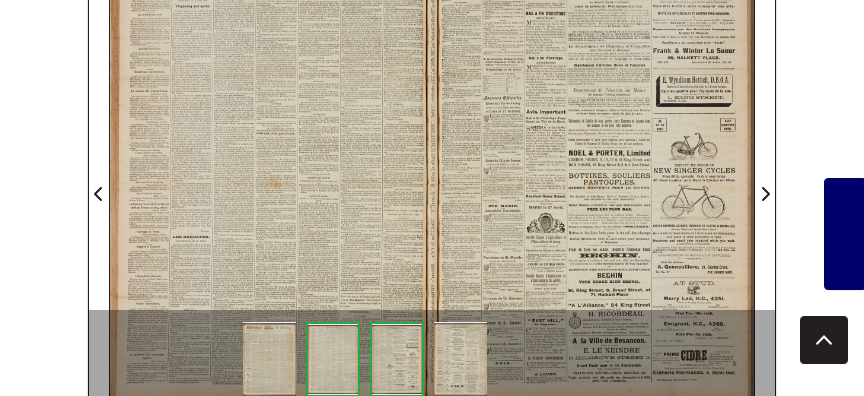 scroll, scrollTop: 432, scrollLeft: 0, axis: vertical 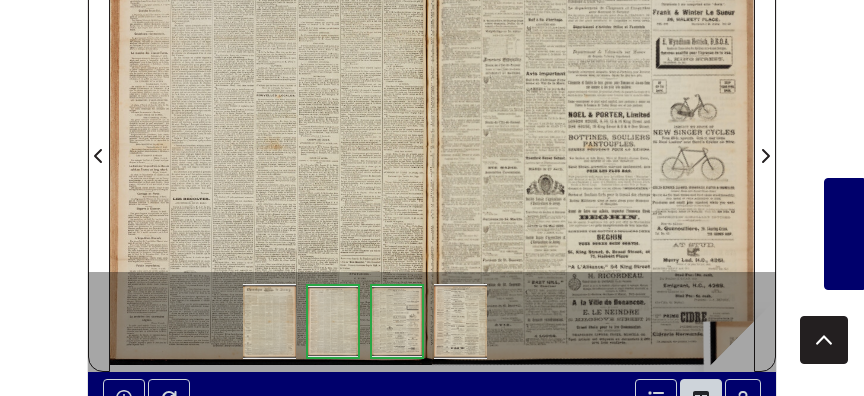 click at bounding box center [75243, 315] 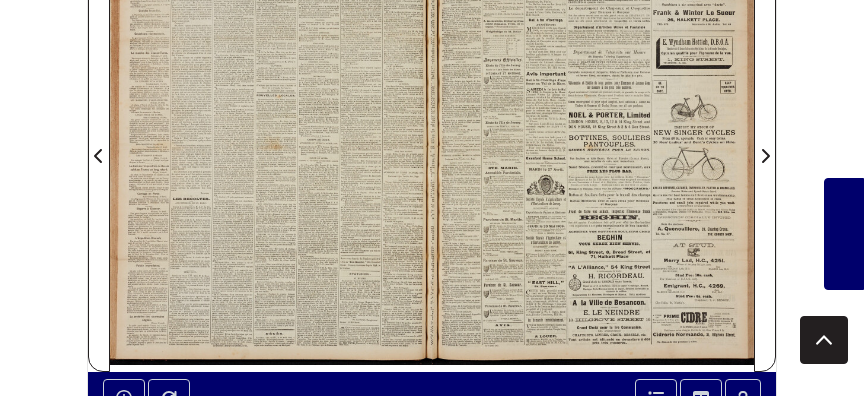 click at bounding box center (271, 144) 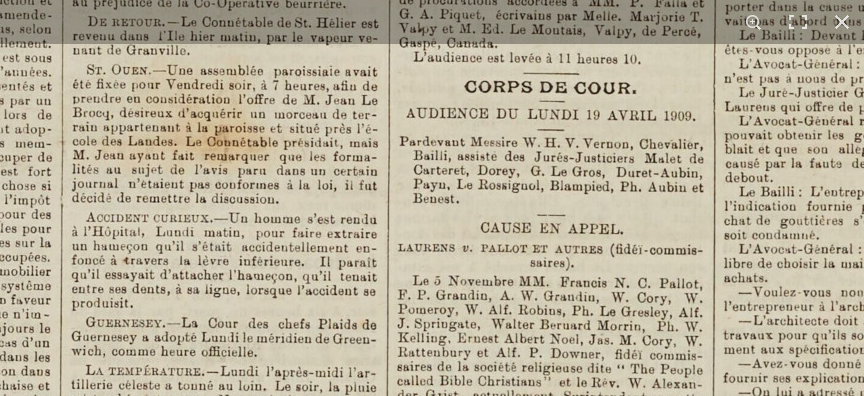 click at bounding box center (184, 120) 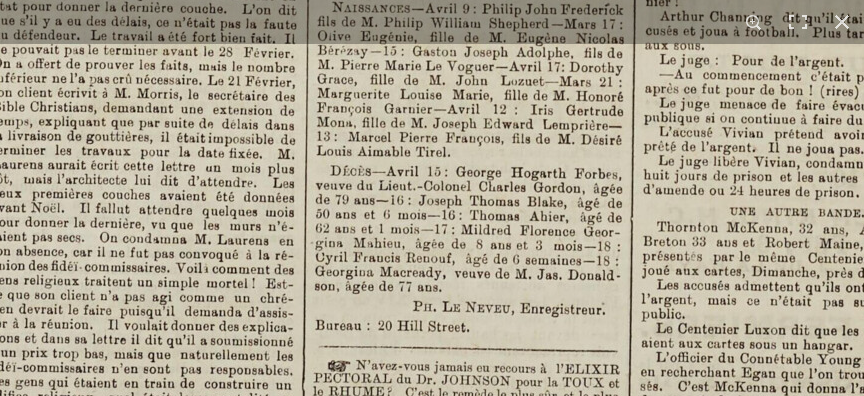 click at bounding box center [-213, -1043] 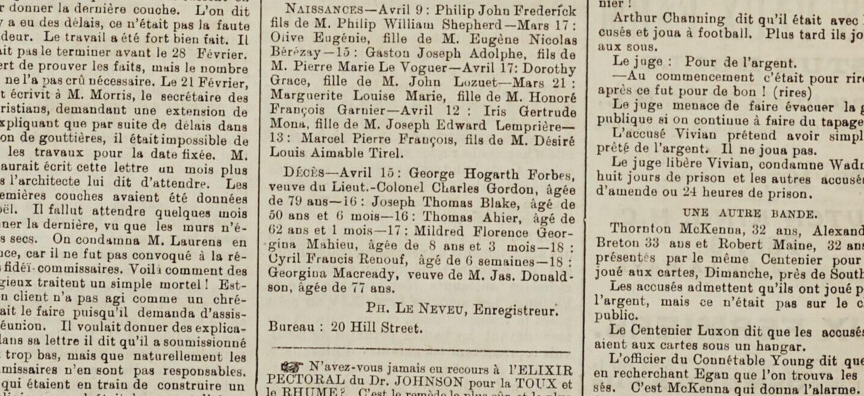 click at bounding box center (-260, -1042) 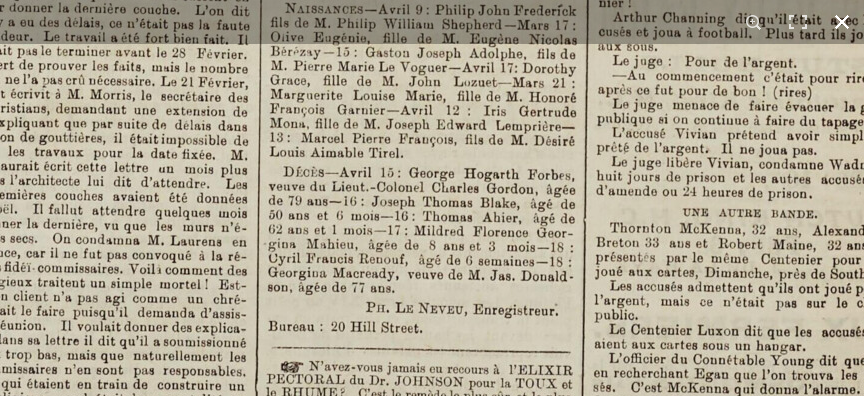 click at bounding box center (842, 22) 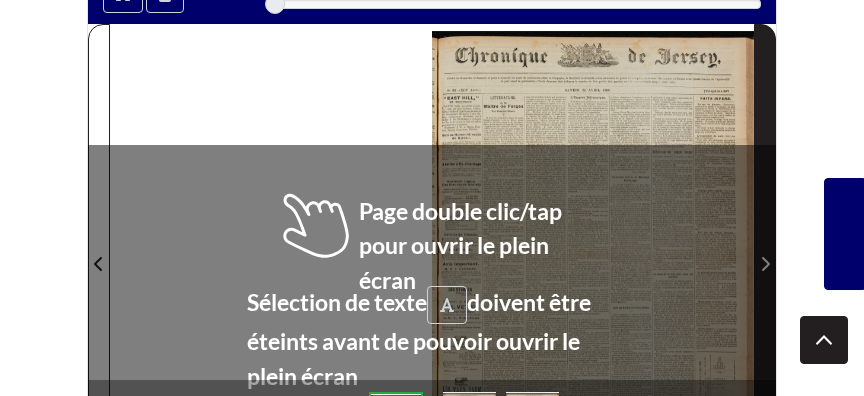 scroll, scrollTop: 324, scrollLeft: 0, axis: vertical 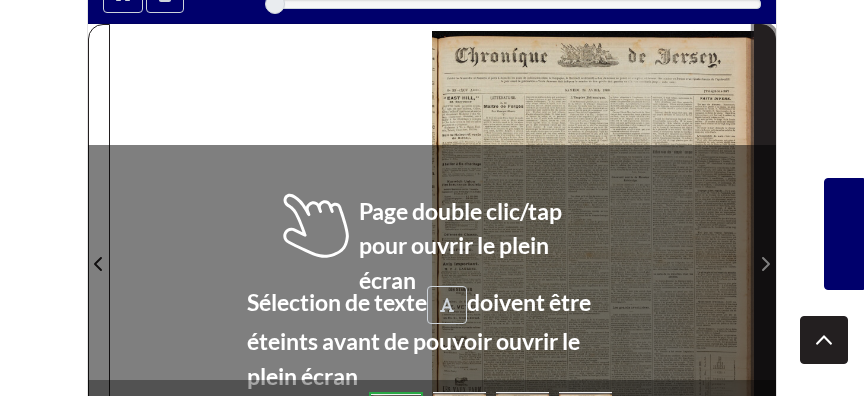 click 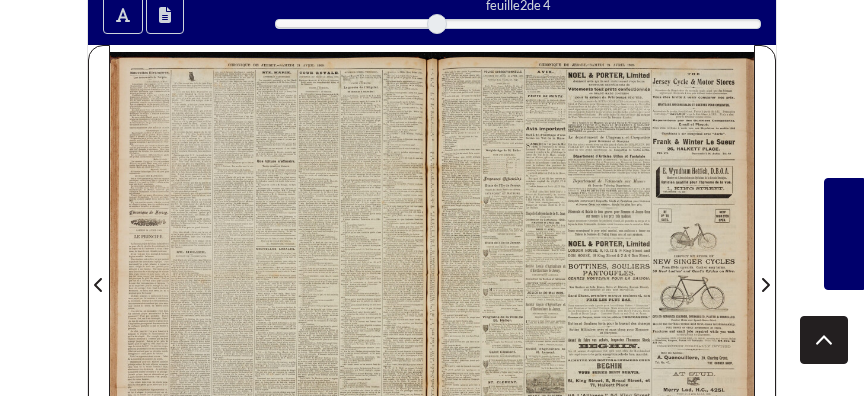 click at bounding box center (271, 273) 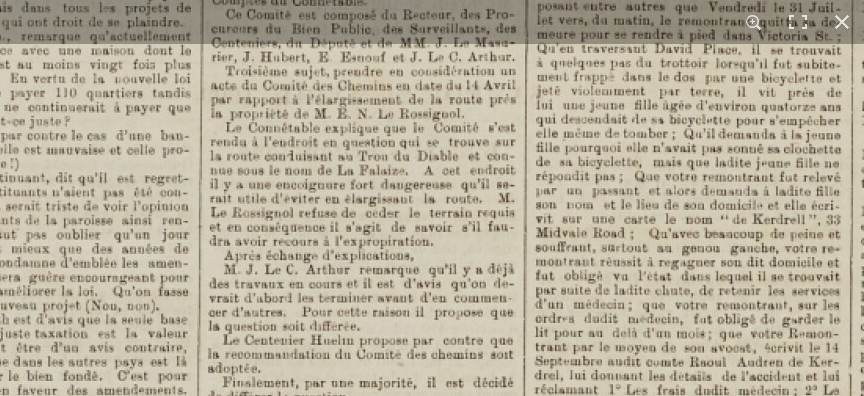 click at bounding box center [322, 1336] 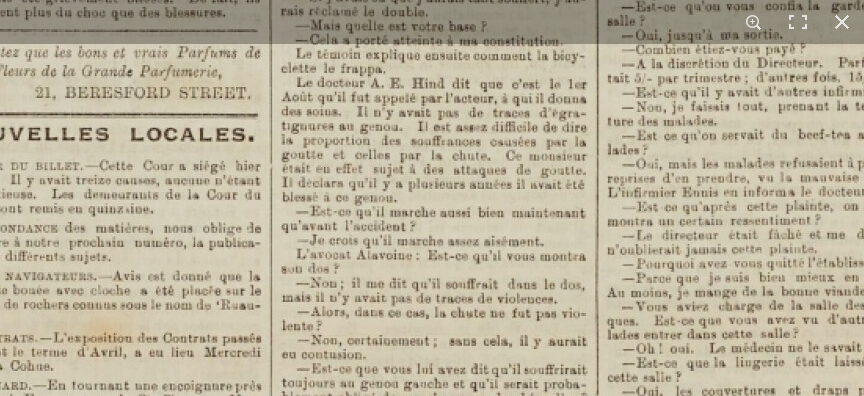 click at bounding box center (69, 314) 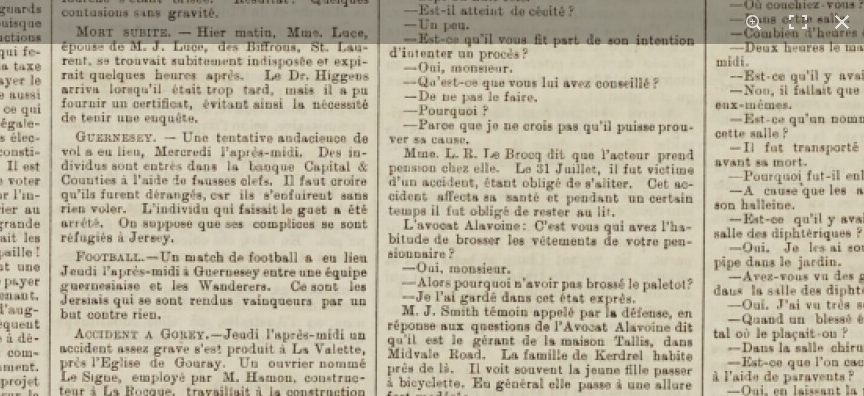 click at bounding box center [177, -130] 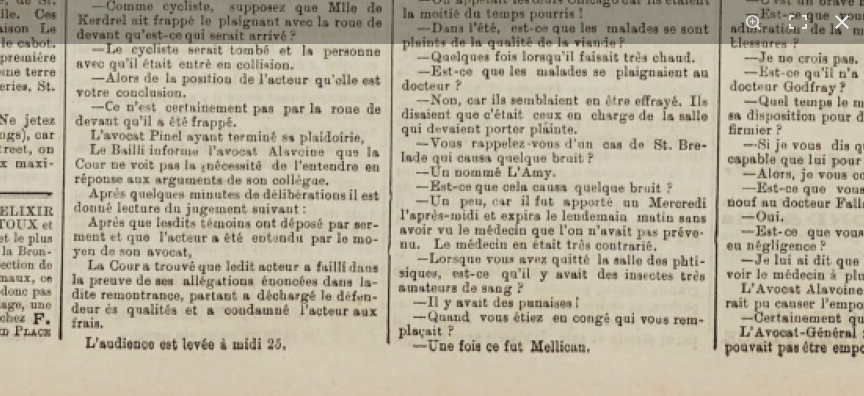 click at bounding box center [-126, -1195] 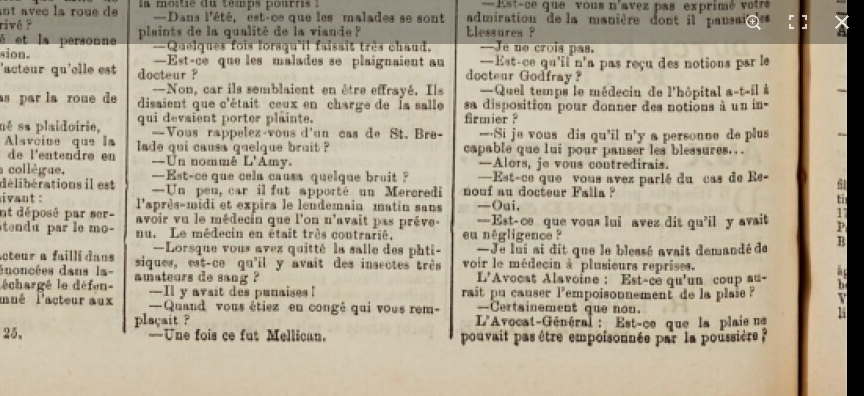 click at bounding box center [-390, -1206] 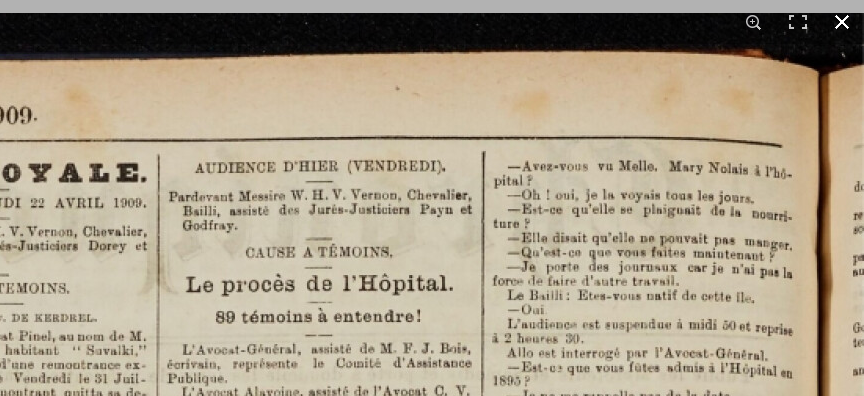 click at bounding box center (842, 22) 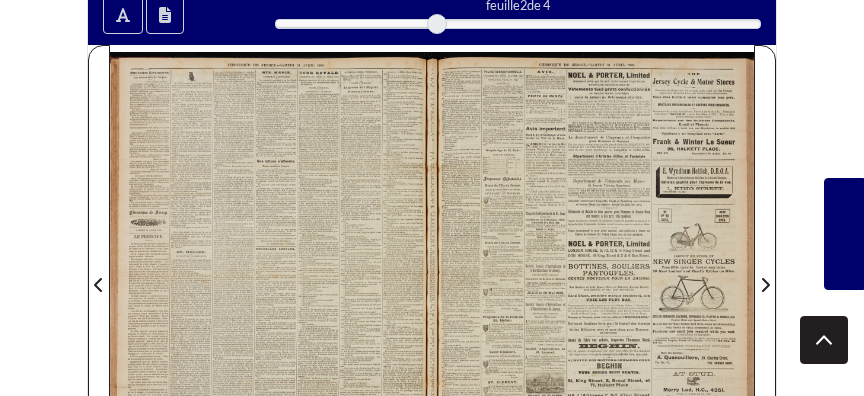 click at bounding box center (593, 273) 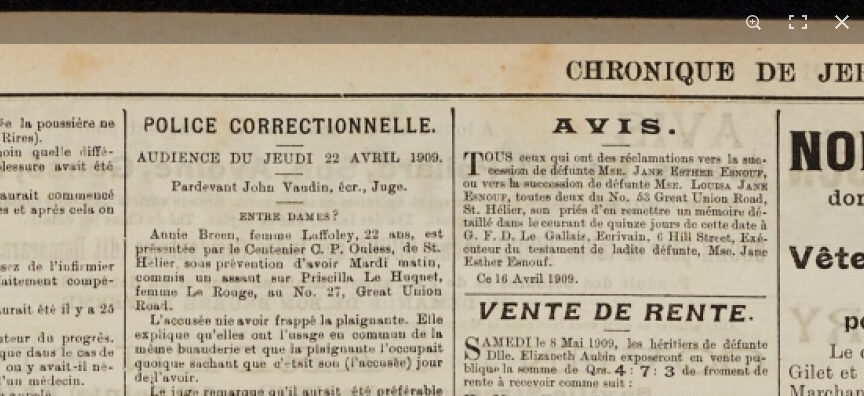 click at bounding box center [980, 1668] 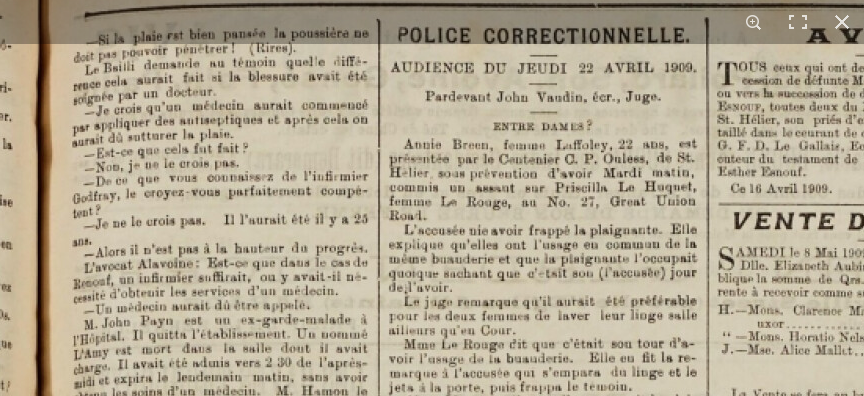 click at bounding box center (1234, 1578) 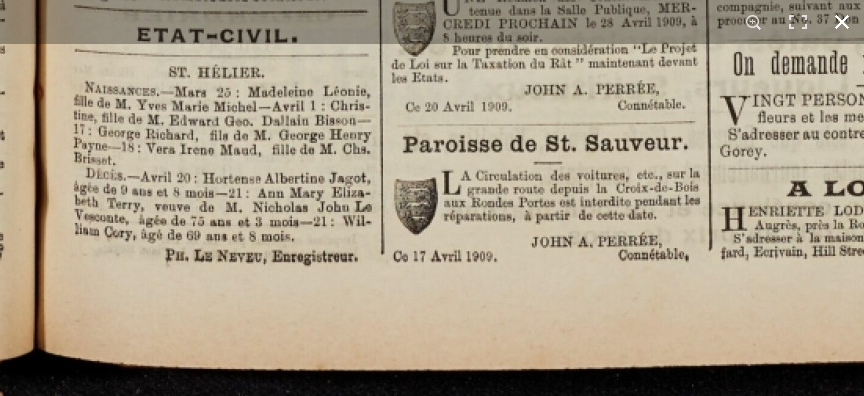 click at bounding box center [842, 22] 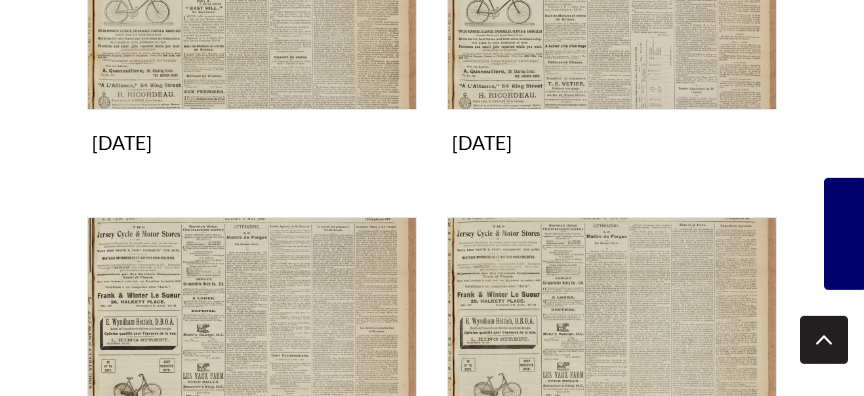 scroll, scrollTop: 648, scrollLeft: 0, axis: vertical 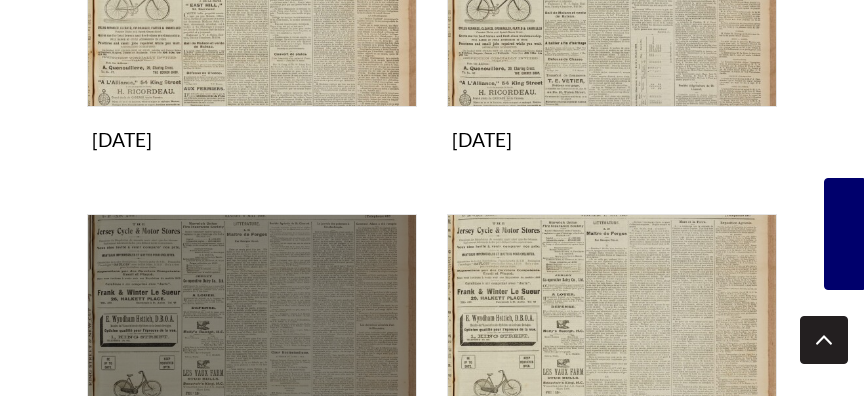 click at bounding box center [252, 379] 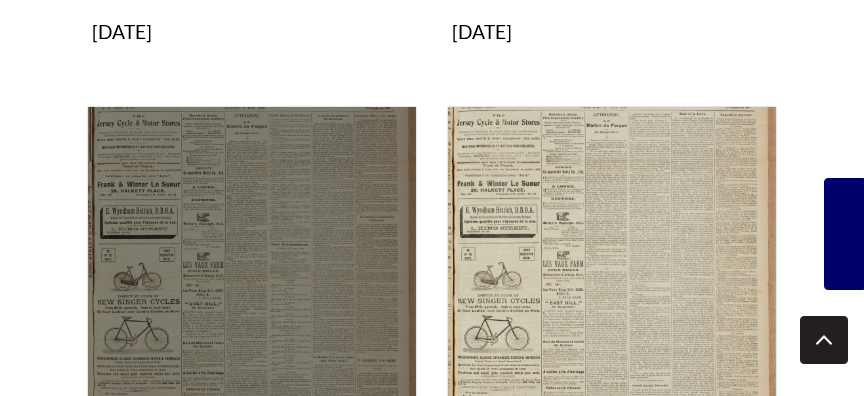 scroll, scrollTop: 648, scrollLeft: 0, axis: vertical 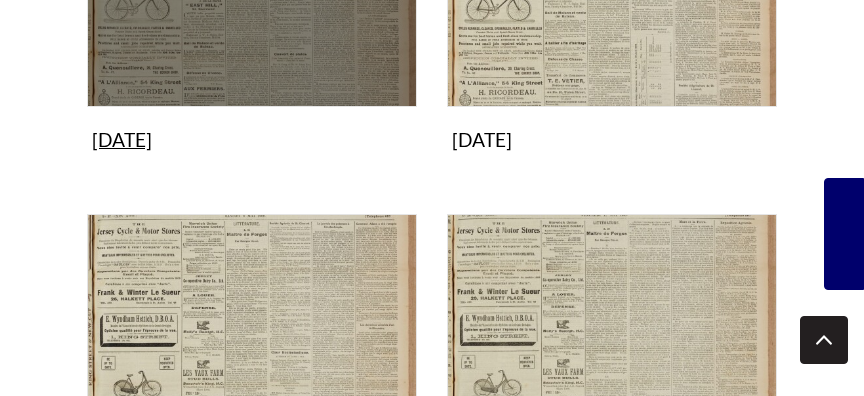 click at bounding box center [252, -58] 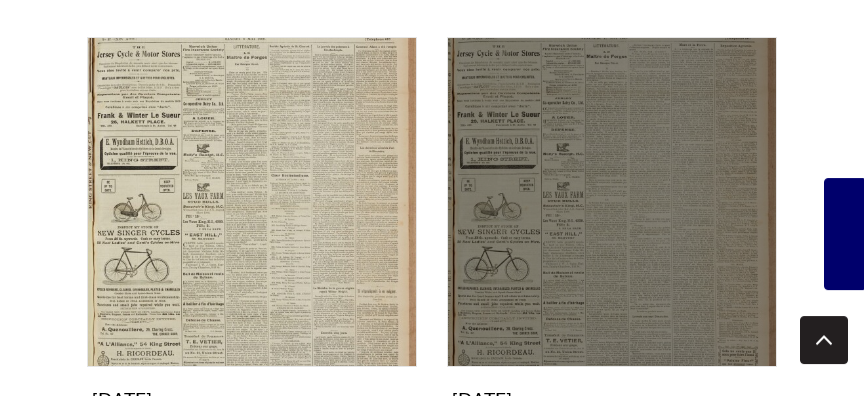 scroll, scrollTop: 864, scrollLeft: 0, axis: vertical 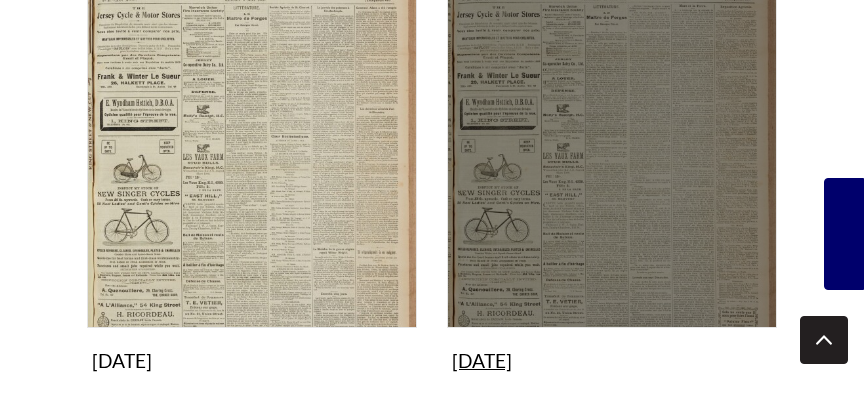 click at bounding box center (612, 163) 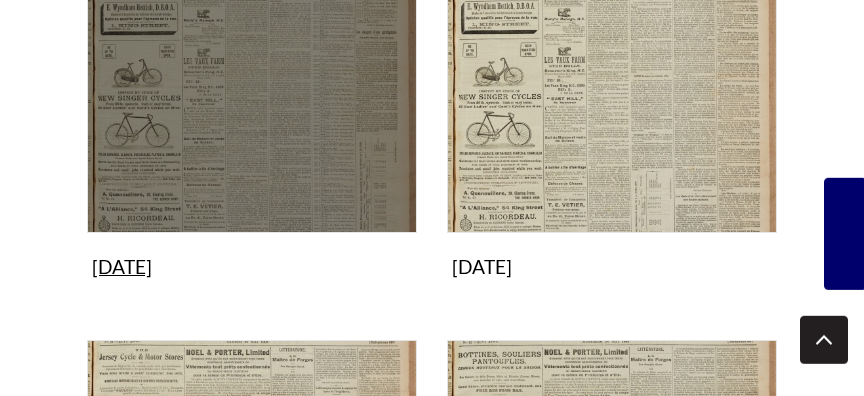 scroll, scrollTop: 1404, scrollLeft: 0, axis: vertical 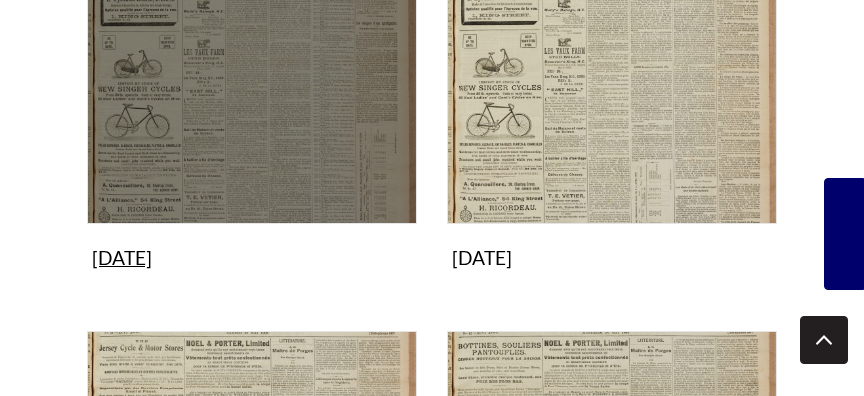 click at bounding box center [252, 59] 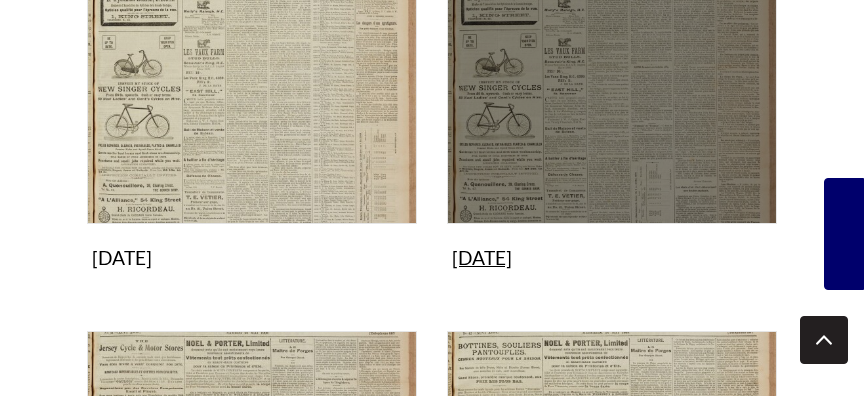 click at bounding box center (612, 59) 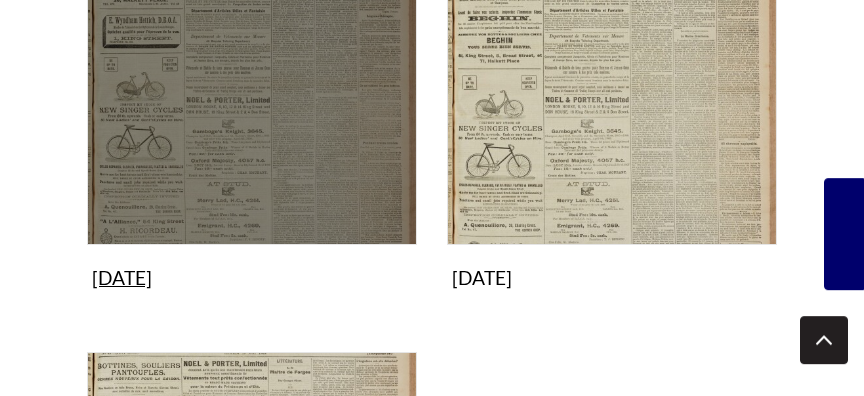 scroll, scrollTop: 1836, scrollLeft: 0, axis: vertical 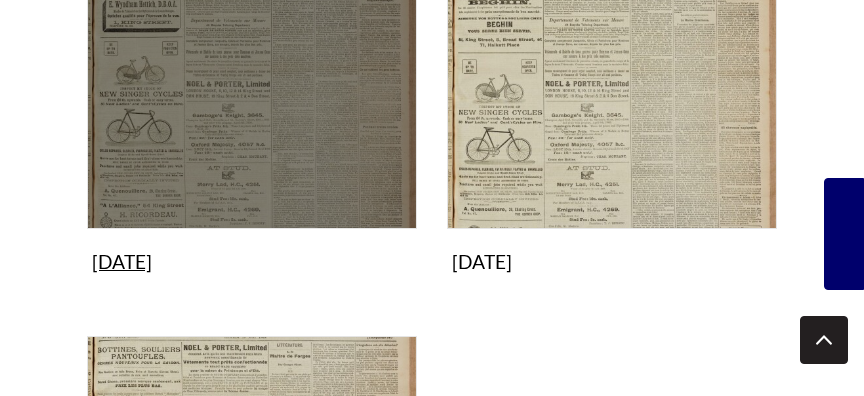 click at bounding box center (252, 64) 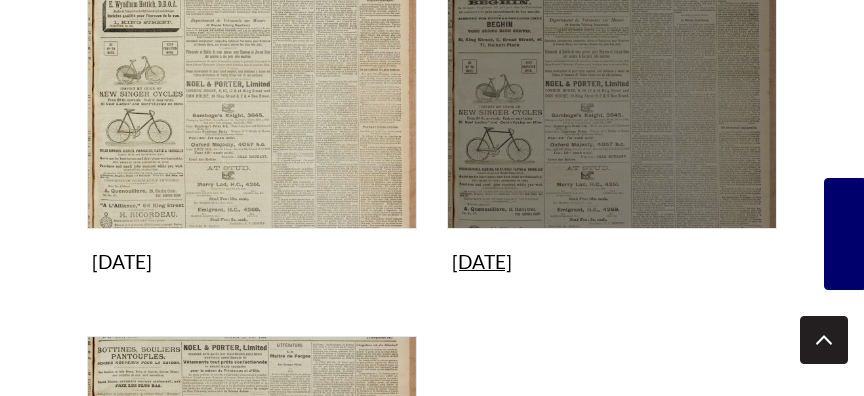 click at bounding box center (612, 64) 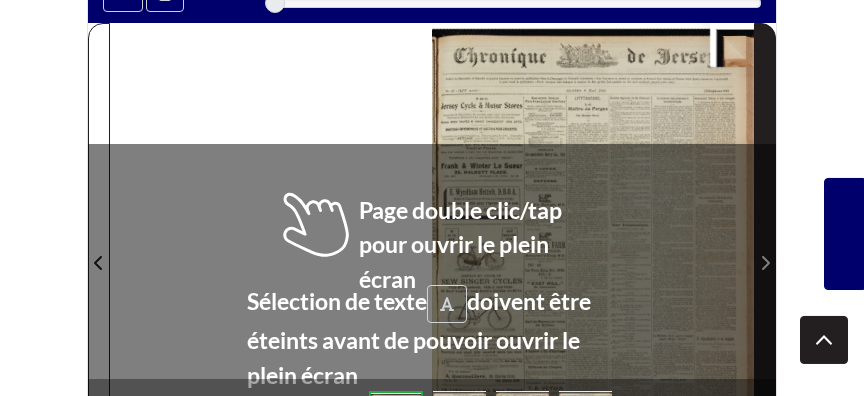 scroll, scrollTop: 432, scrollLeft: 0, axis: vertical 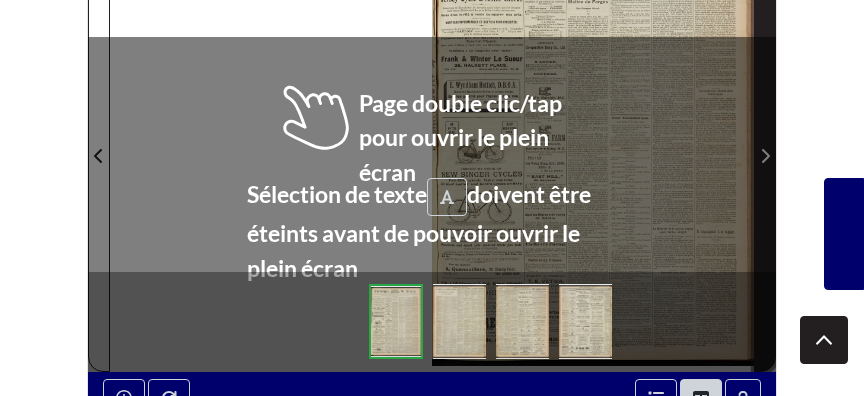 click 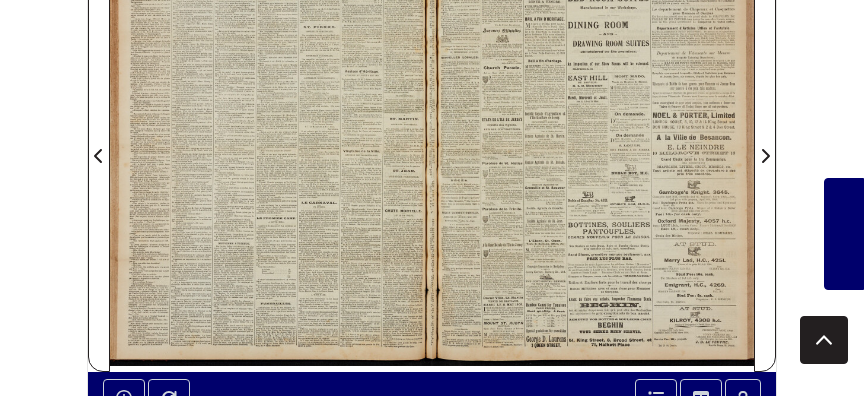 click at bounding box center [271, 144] 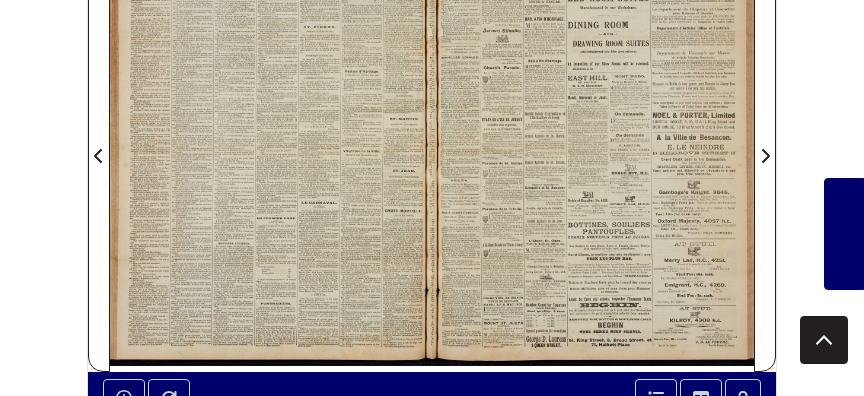 click at bounding box center (271, 144) 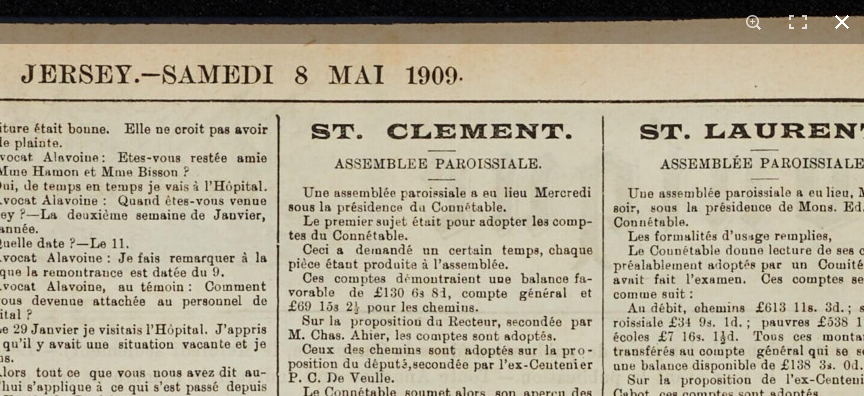 click on "1 / 1" at bounding box center (432, 198) 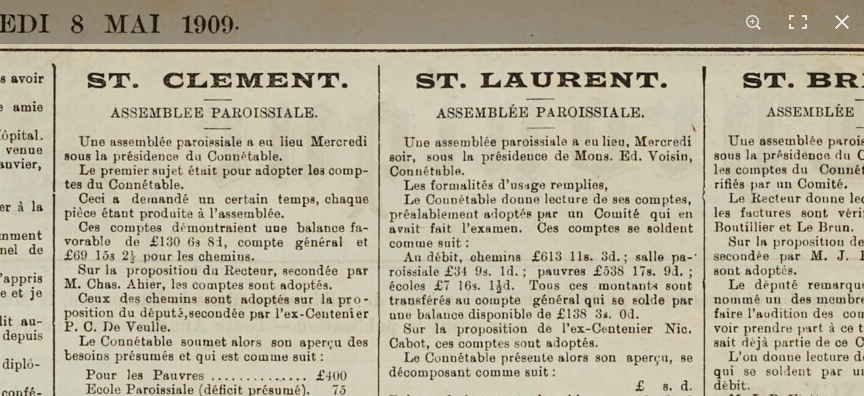 click at bounding box center (-160, 1616) 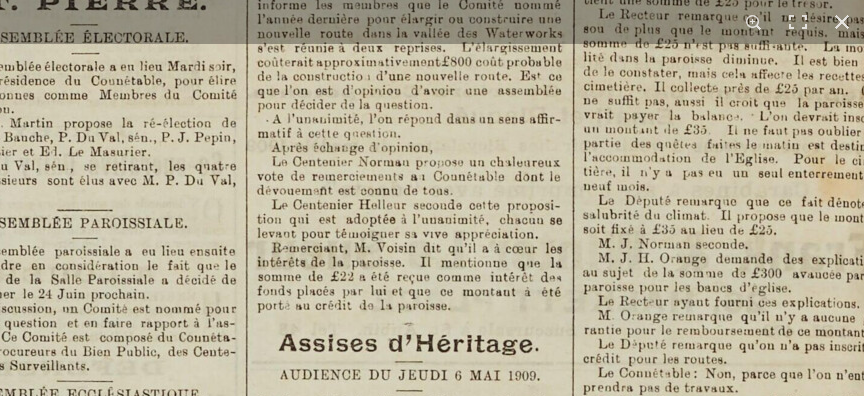 click at bounding box center [-289, 902] 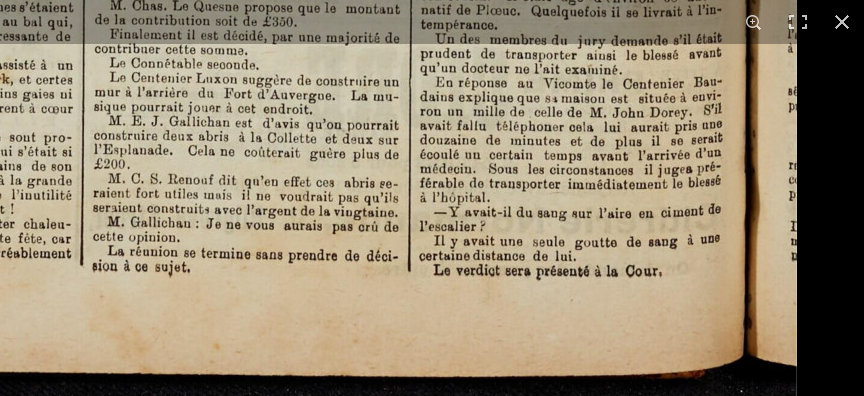 click at bounding box center (-440, -1280) 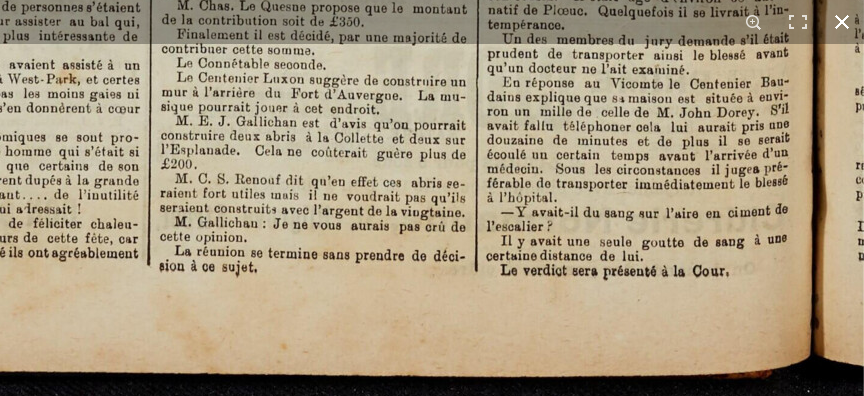 click at bounding box center [842, 22] 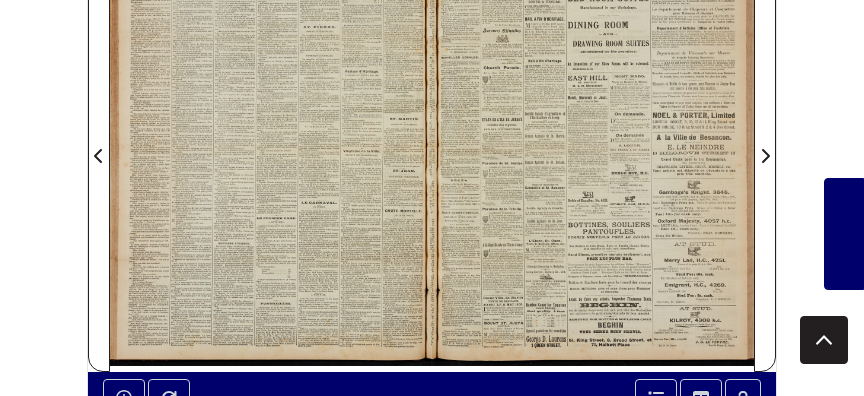 click at bounding box center [593, 144] 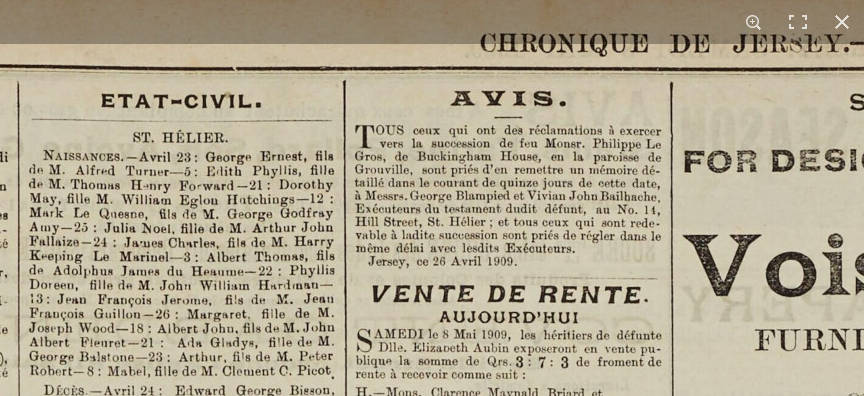 click at bounding box center [880, 1636] 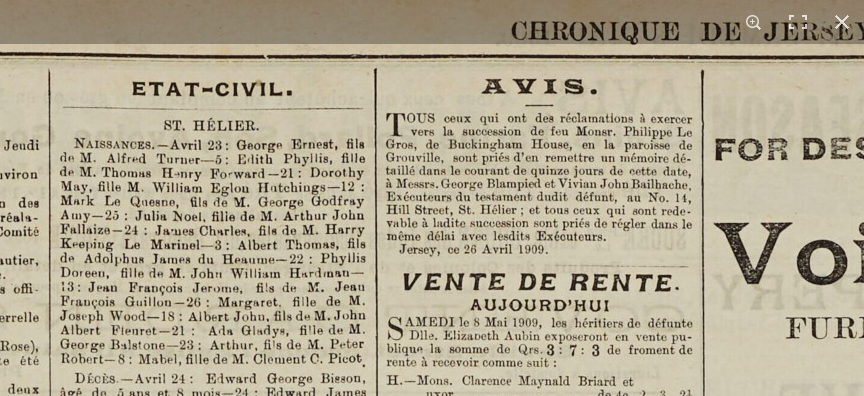 click at bounding box center [911, 1624] 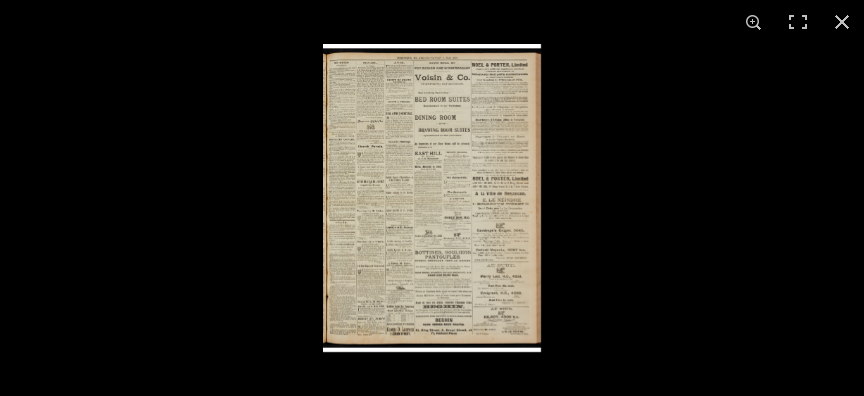click at bounding box center (432, 198) 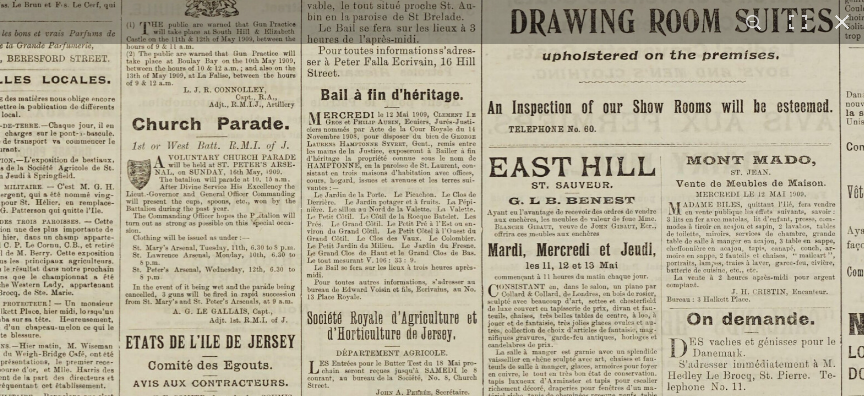click at bounding box center [595, 446] 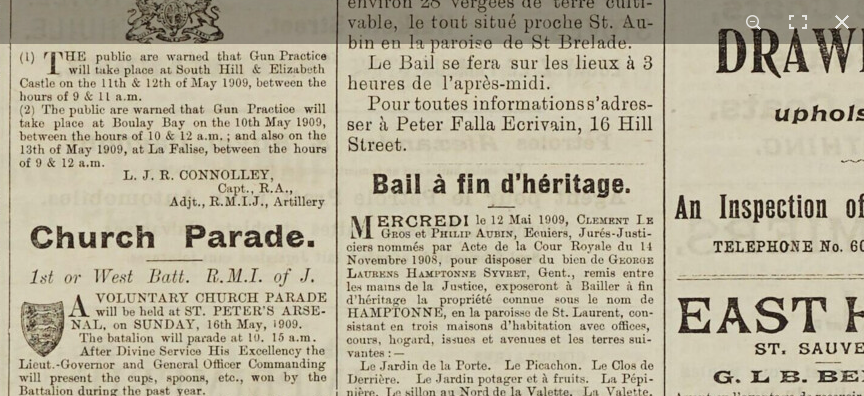 click at bounding box center [870, 823] 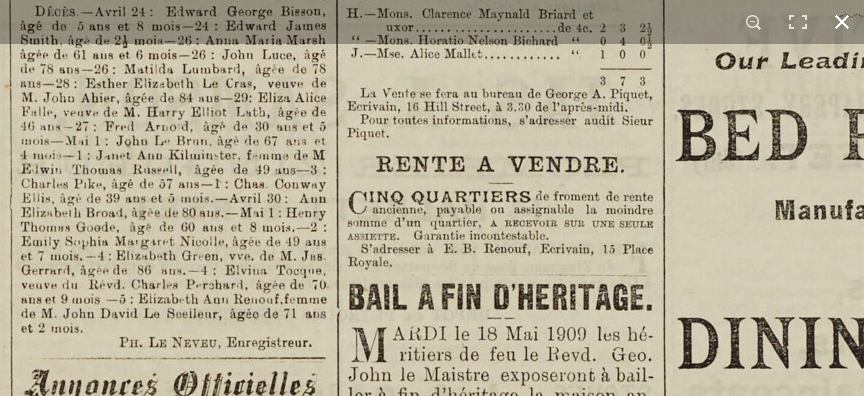 click at bounding box center (842, 22) 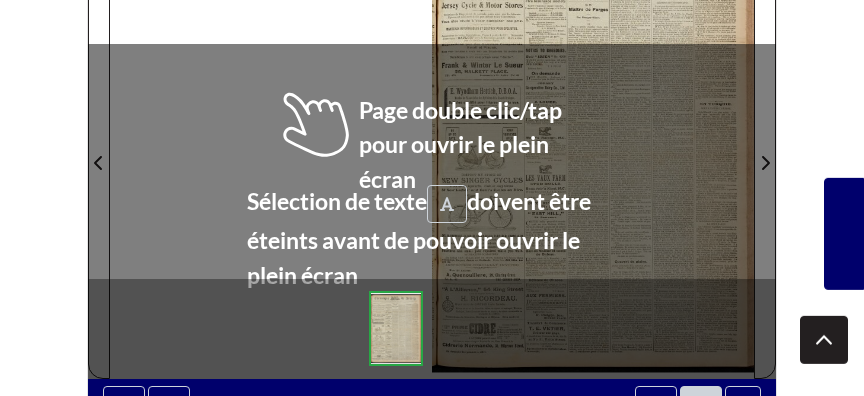 scroll, scrollTop: 432, scrollLeft: 0, axis: vertical 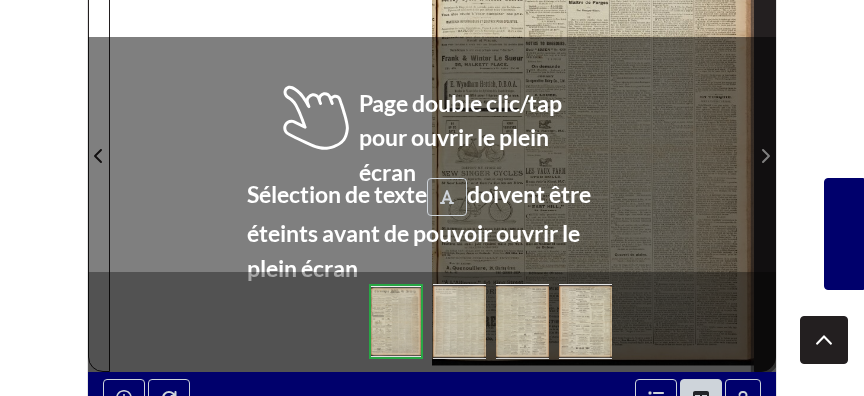 click 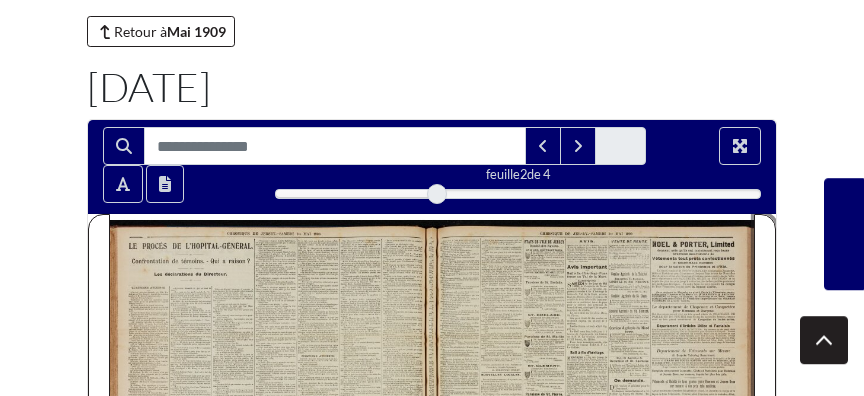 scroll, scrollTop: 324, scrollLeft: 0, axis: vertical 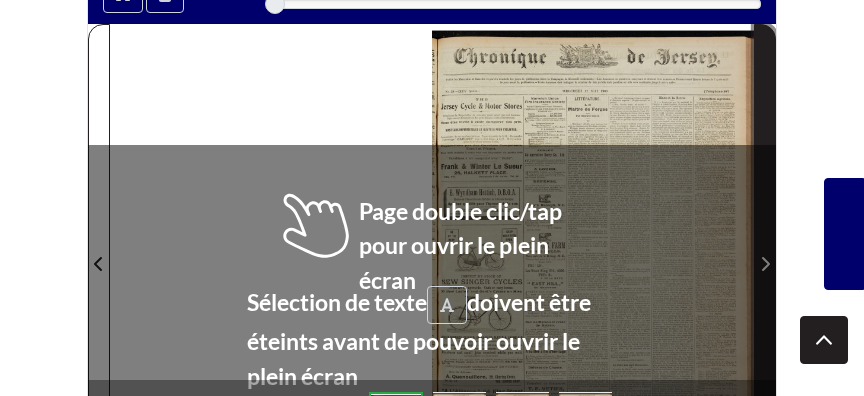 click 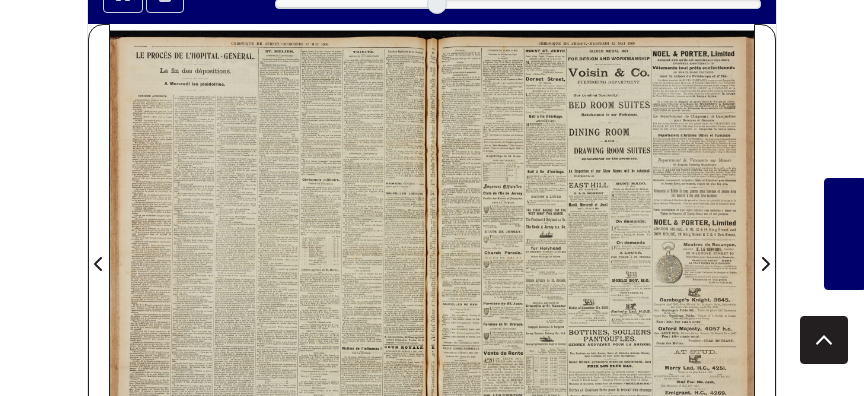 click at bounding box center (593, 252) 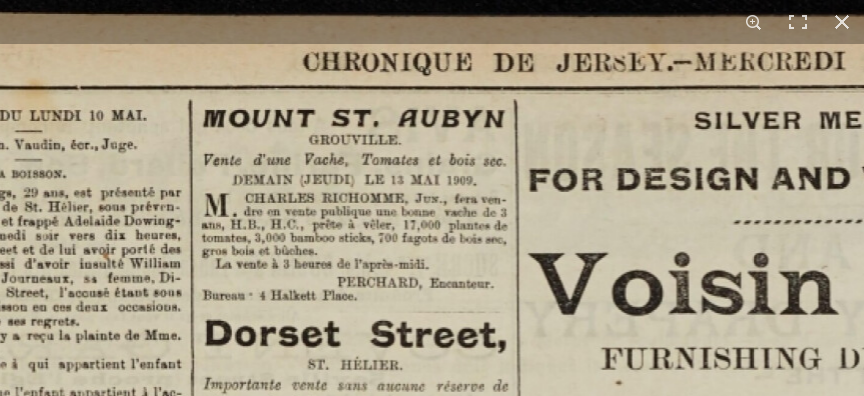 click at bounding box center [721, 1661] 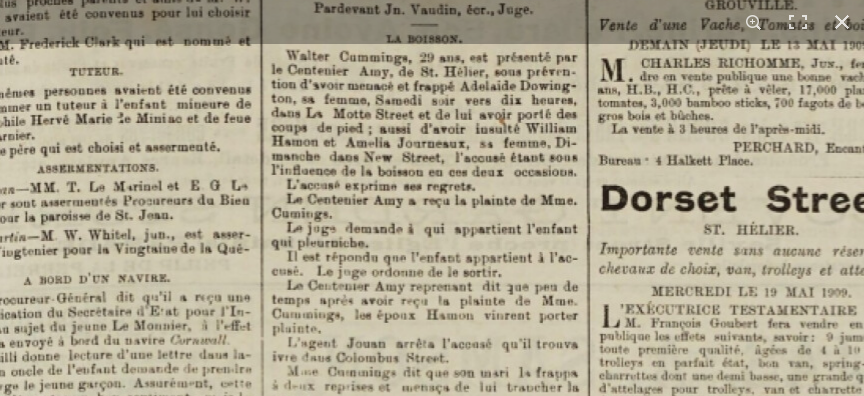 click at bounding box center [1117, 1526] 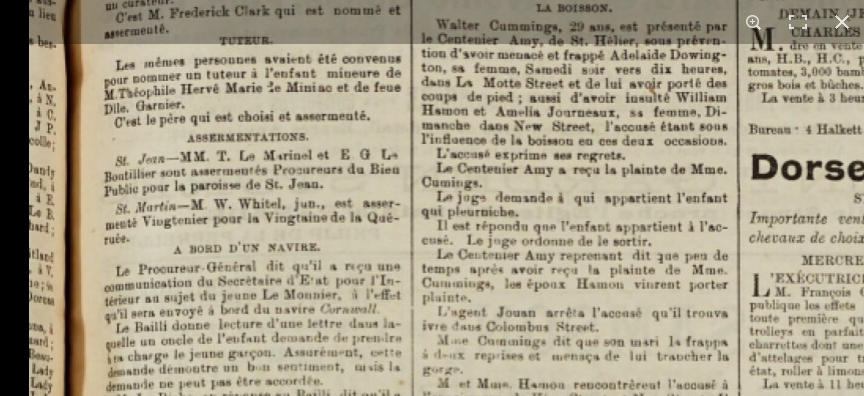 click at bounding box center [1267, 1495] 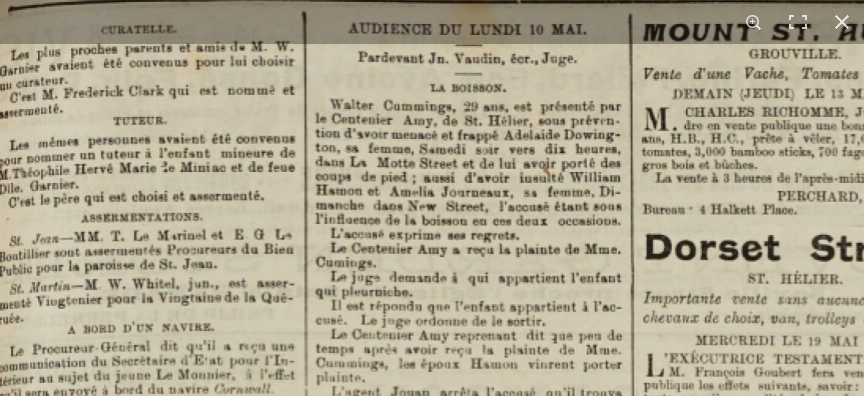 click at bounding box center (1161, 1575) 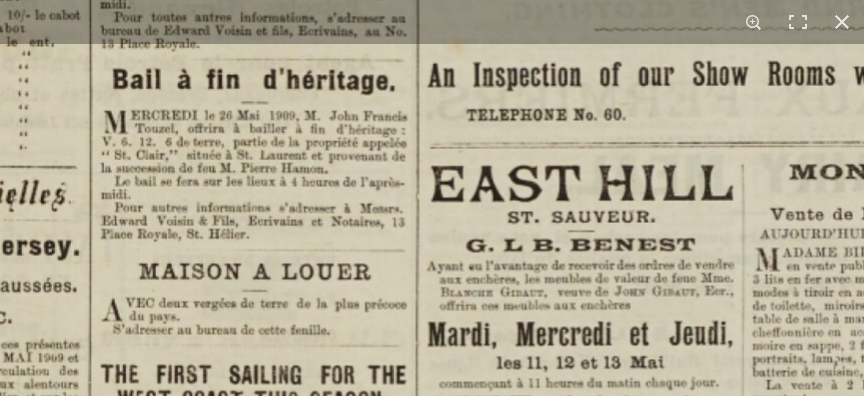 click at bounding box center [615, 697] 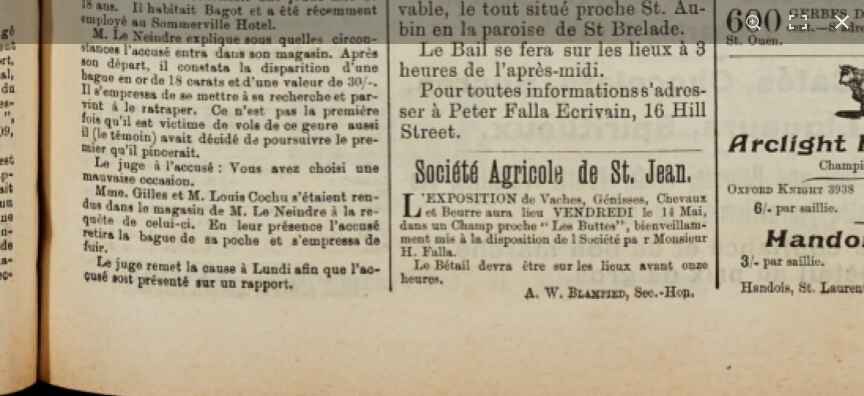 click on "Menu" at bounding box center (432, 364) 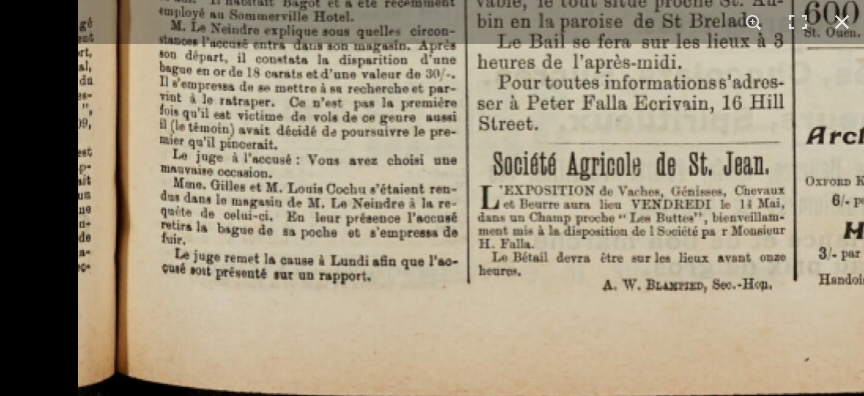 click at bounding box center (1316, -1262) 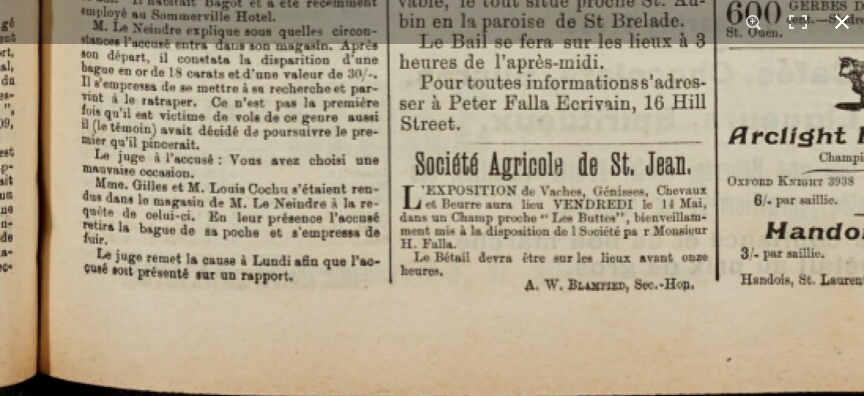 click at bounding box center (842, 22) 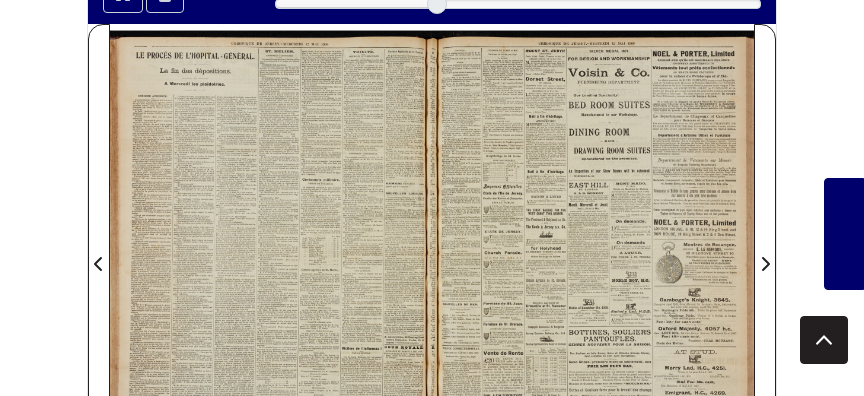 click at bounding box center (271, 252) 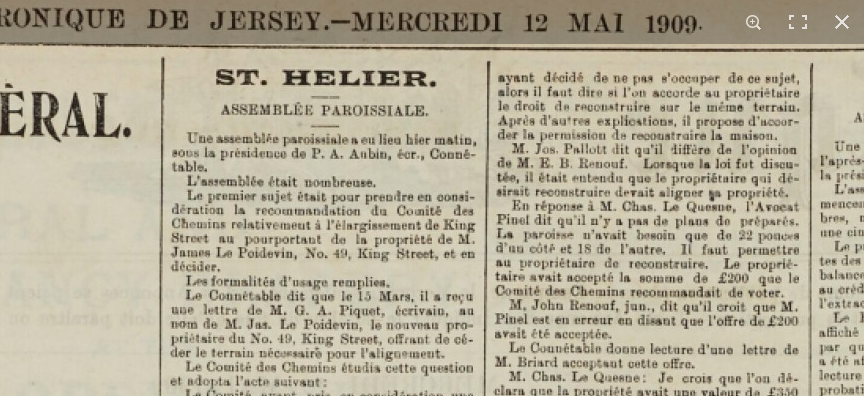 click at bounding box center (258, 1618) 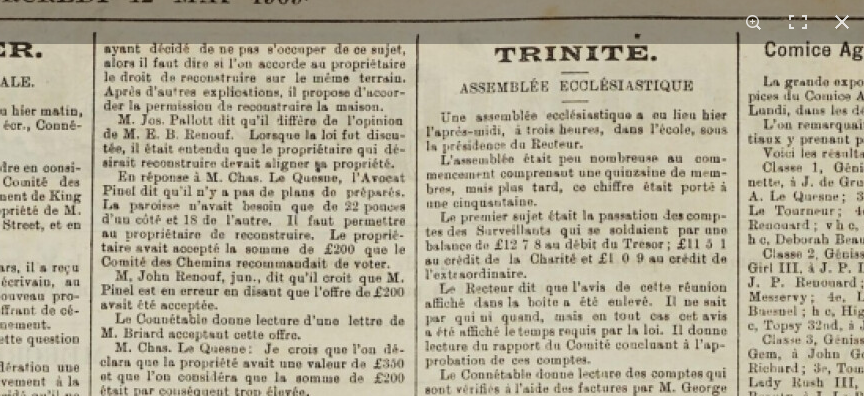 click at bounding box center [-136, 1589] 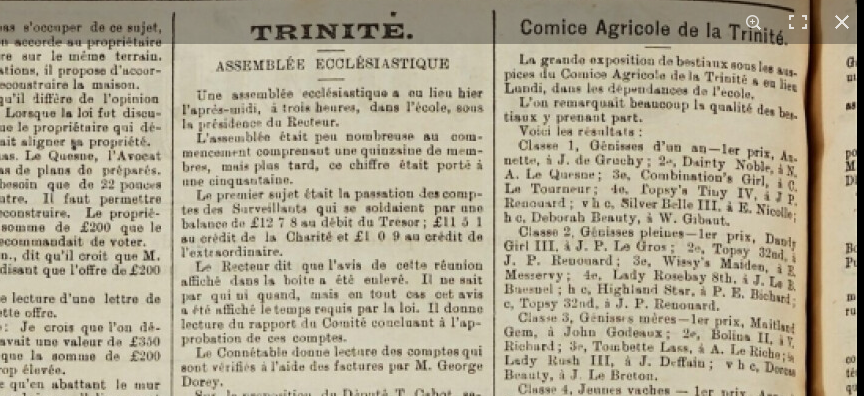 click at bounding box center (-380, 1567) 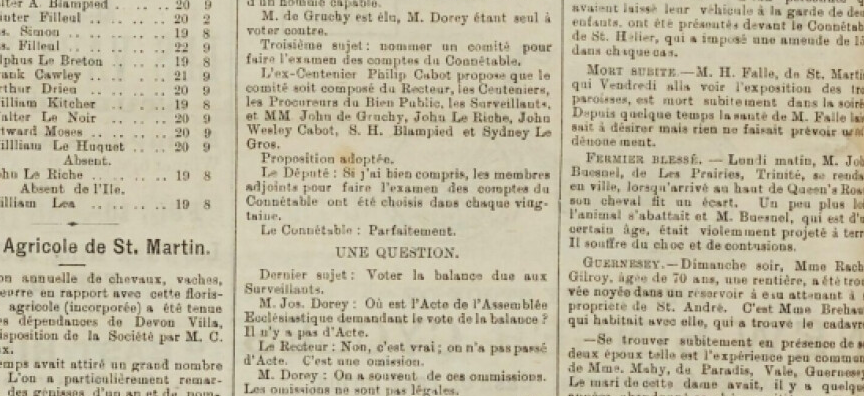 click at bounding box center (-306, 111) 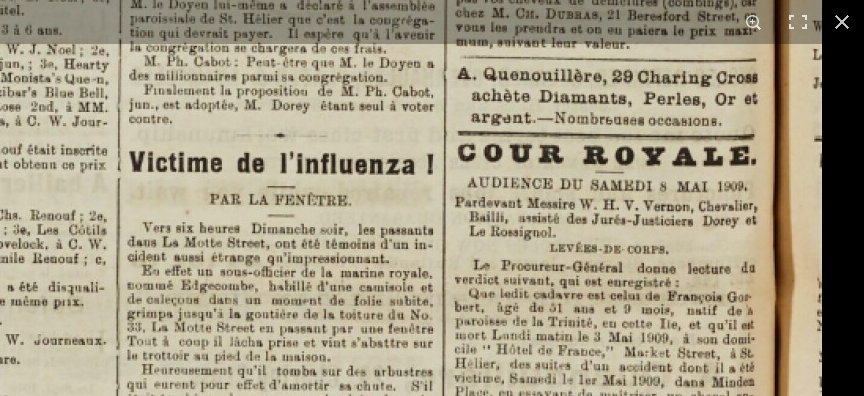 click at bounding box center [-415, -575] 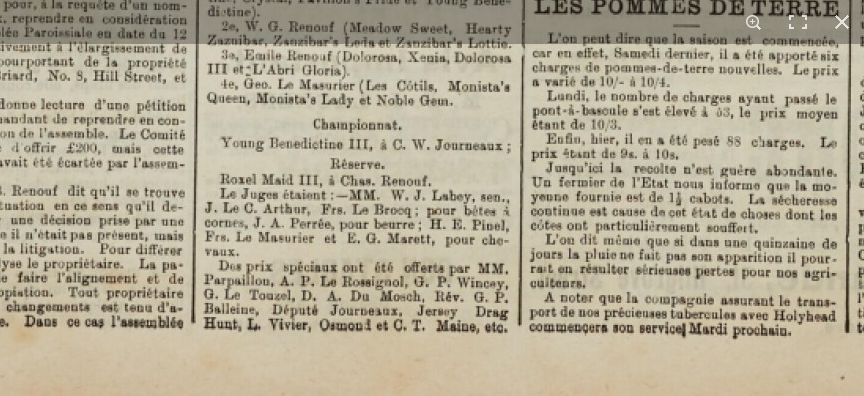 click at bounding box center [-5, -1217] 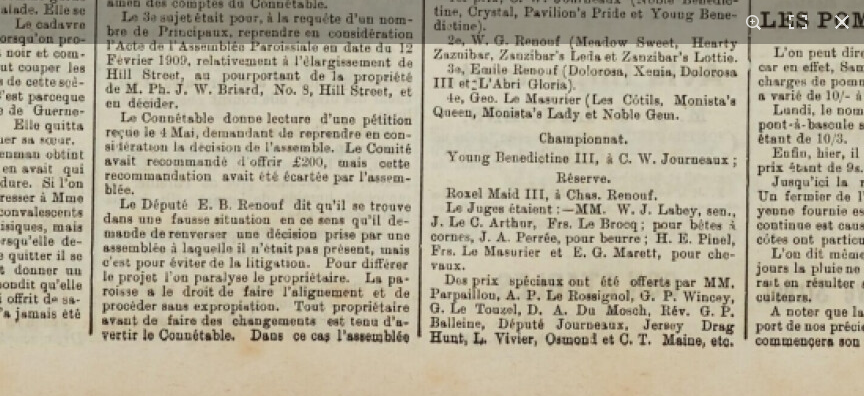 click at bounding box center (221, -1203) 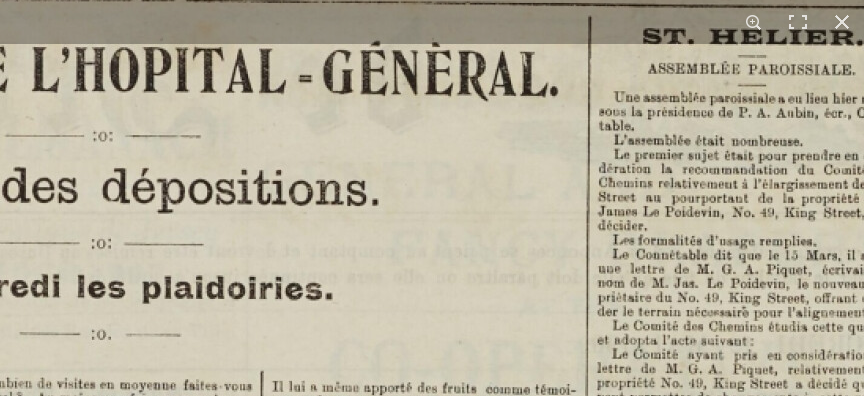 click on "Menu" at bounding box center [432, 364] 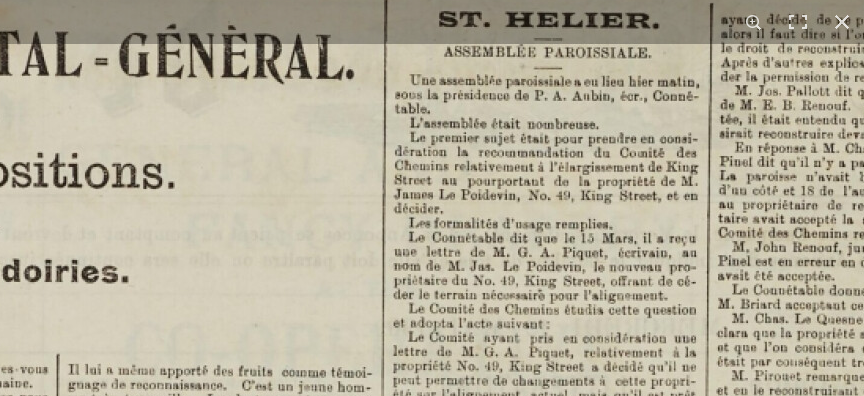 click at bounding box center (481, 1560) 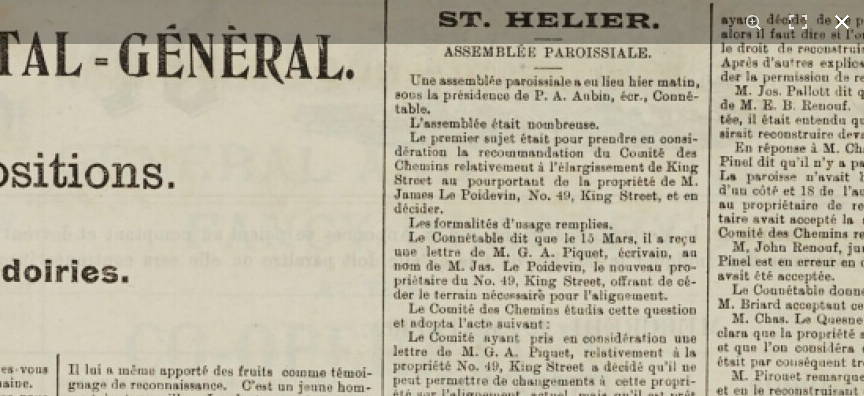 click at bounding box center [842, 22] 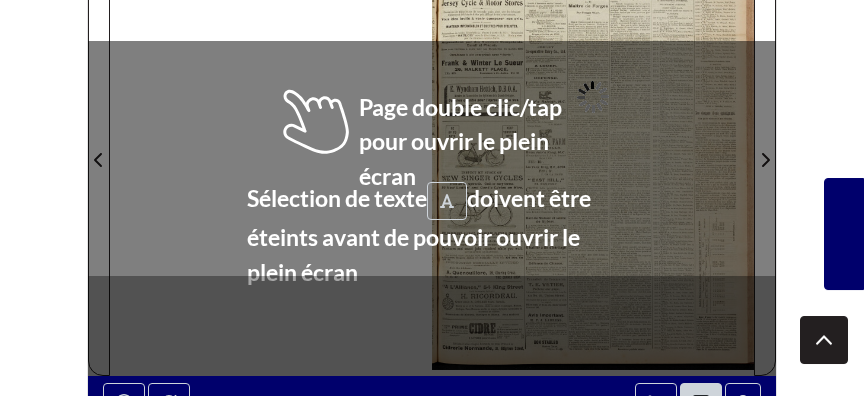 scroll, scrollTop: 432, scrollLeft: 0, axis: vertical 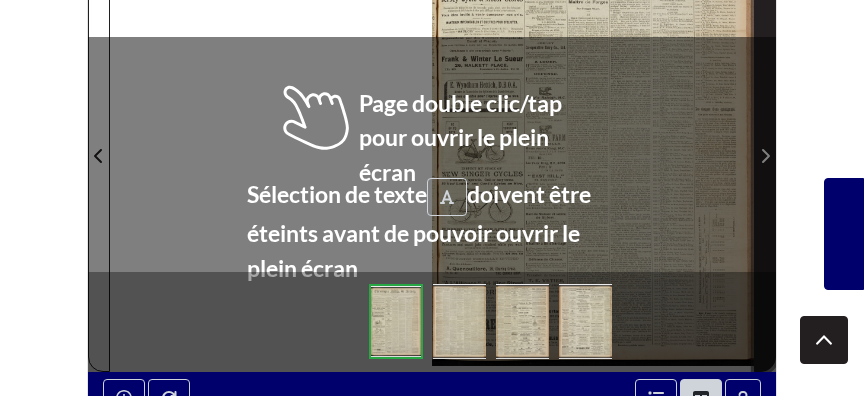 click 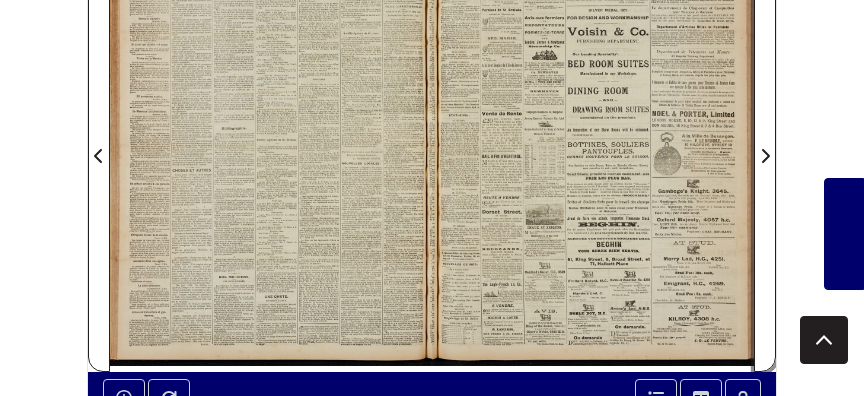 scroll, scrollTop: 324, scrollLeft: 0, axis: vertical 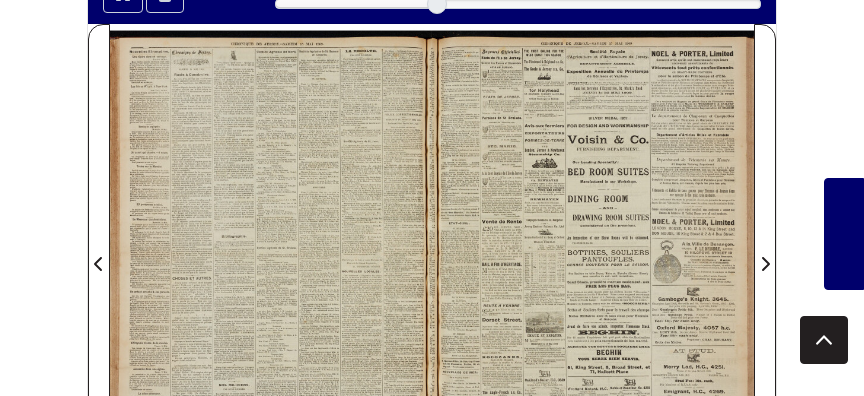 click at bounding box center (593, 252) 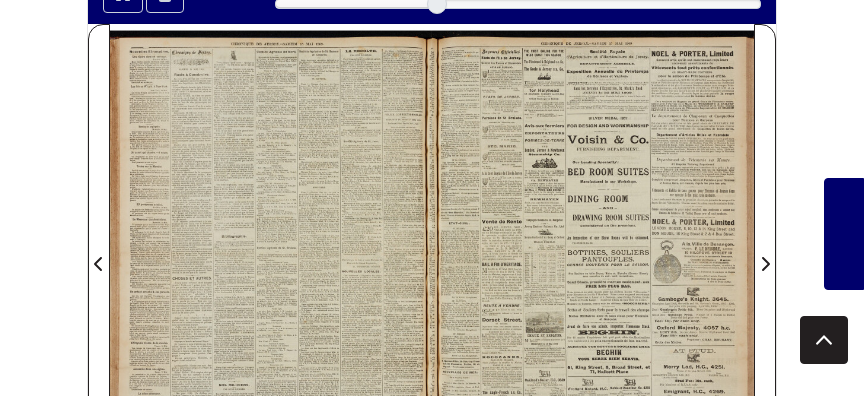 click at bounding box center [593, 252] 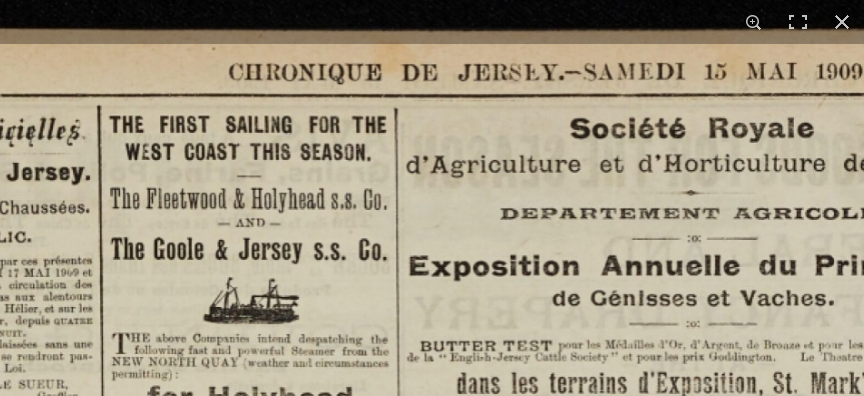 click at bounding box center [591, 1523] 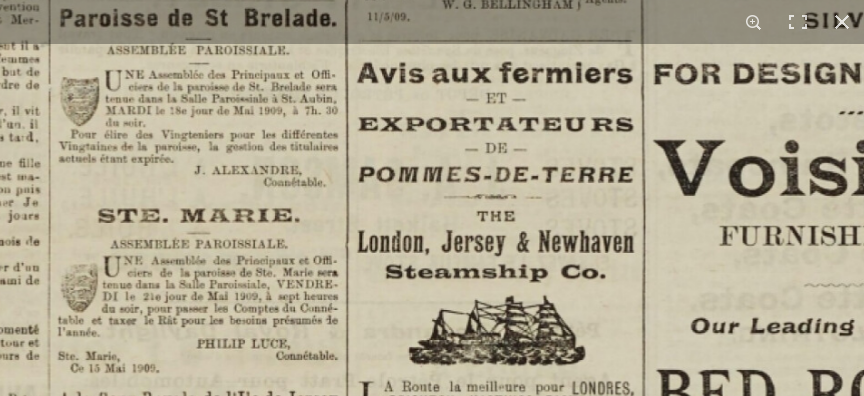 click at bounding box center [833, 952] 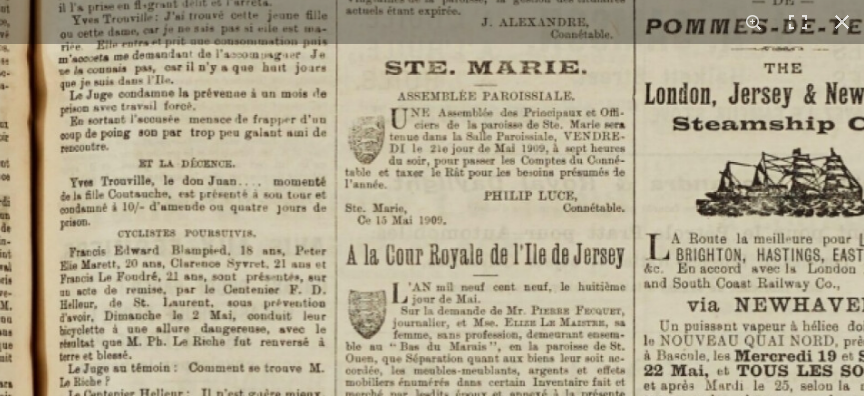 click at bounding box center (1120, 804) 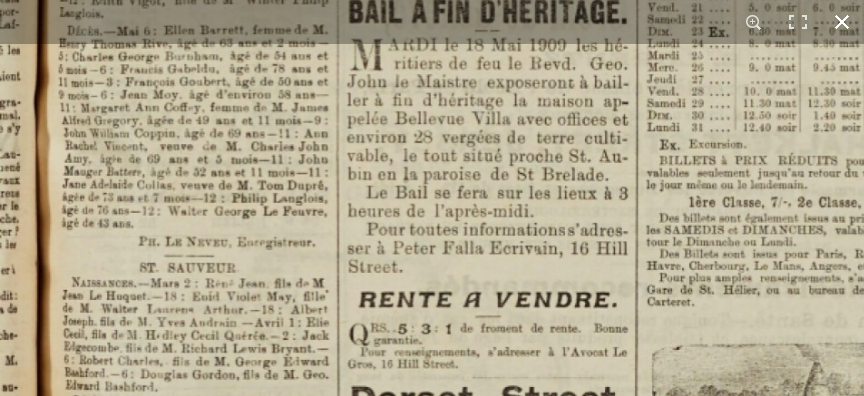 click at bounding box center [842, 22] 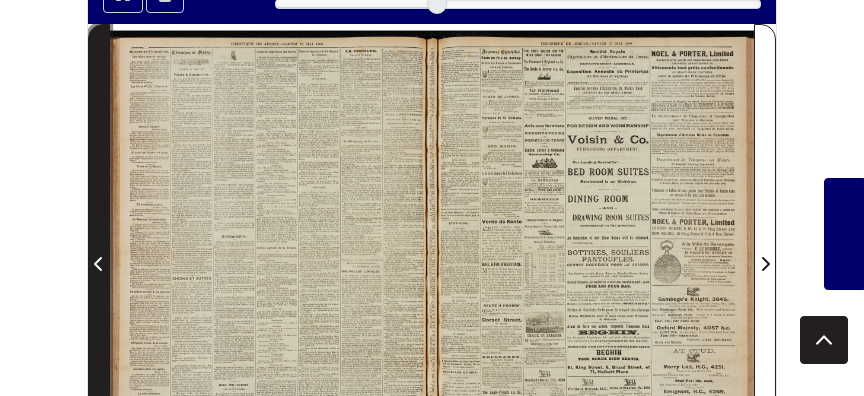 click at bounding box center [99, 264] 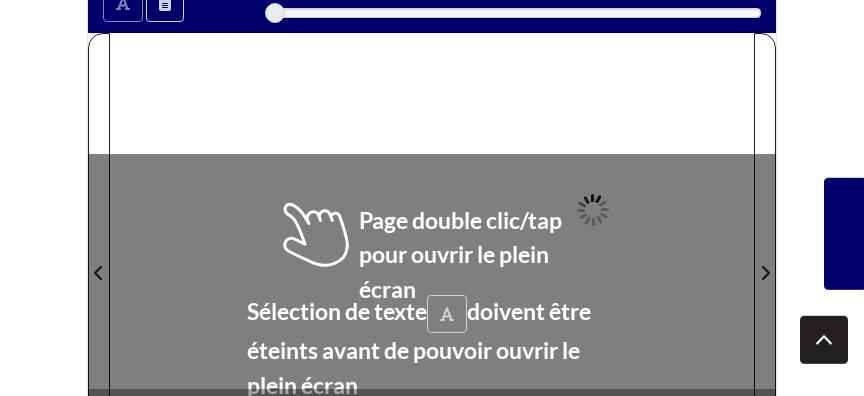 scroll, scrollTop: 324, scrollLeft: 0, axis: vertical 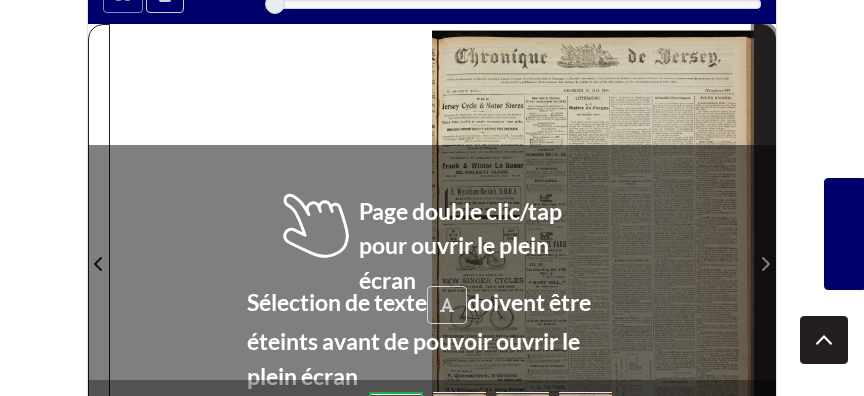 click 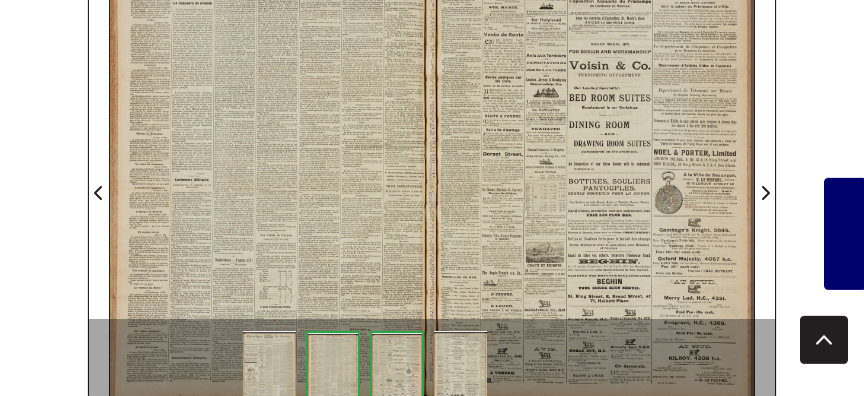 scroll, scrollTop: 432, scrollLeft: 0, axis: vertical 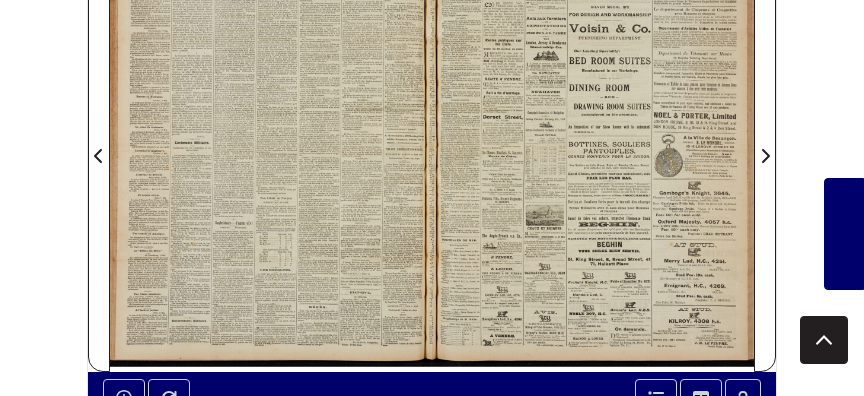 click at bounding box center (271, 144) 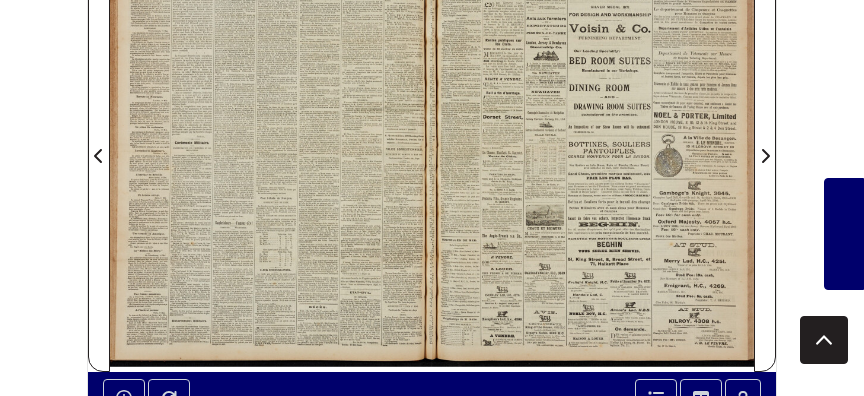 click at bounding box center [271, 144] 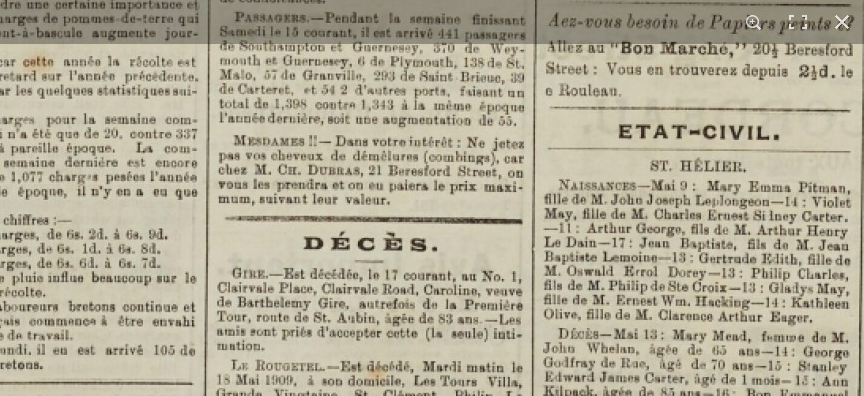 click at bounding box center [11, -1006] 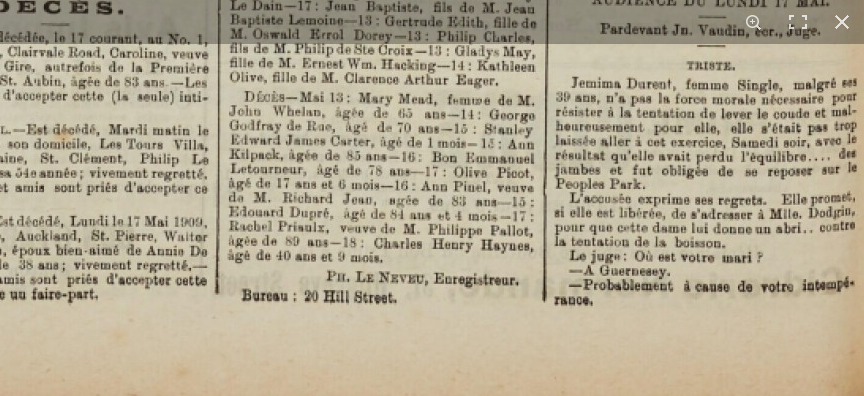 click at bounding box center [-303, -1243] 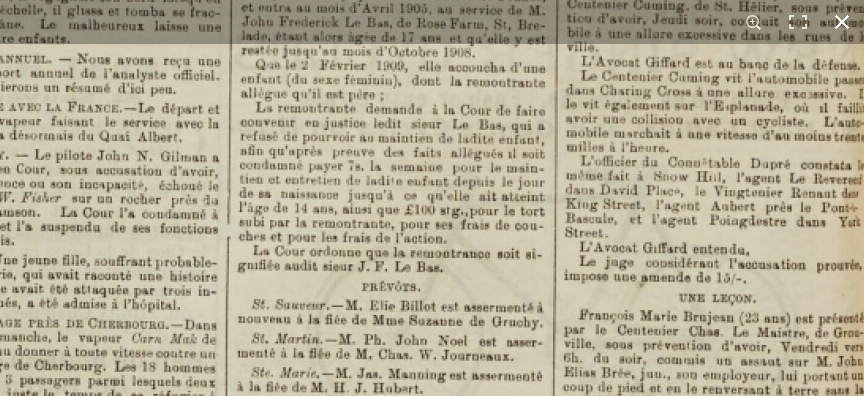 click at bounding box center (842, 22) 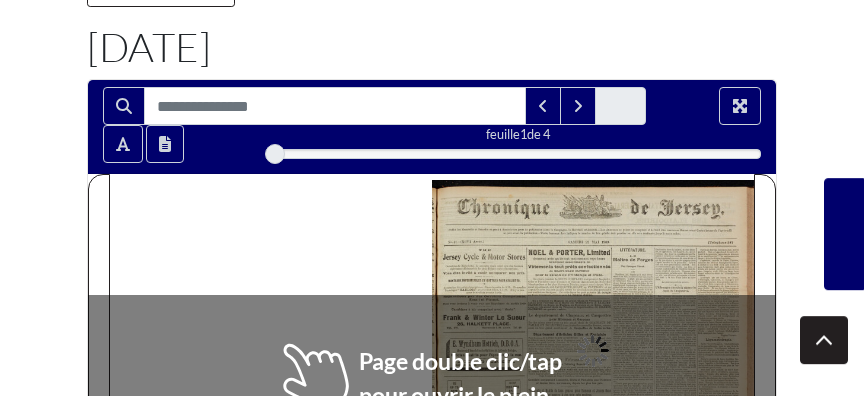scroll, scrollTop: 324, scrollLeft: 0, axis: vertical 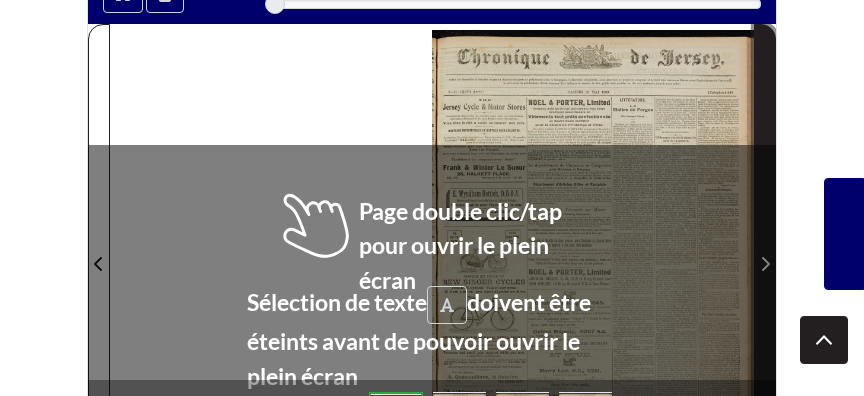 click 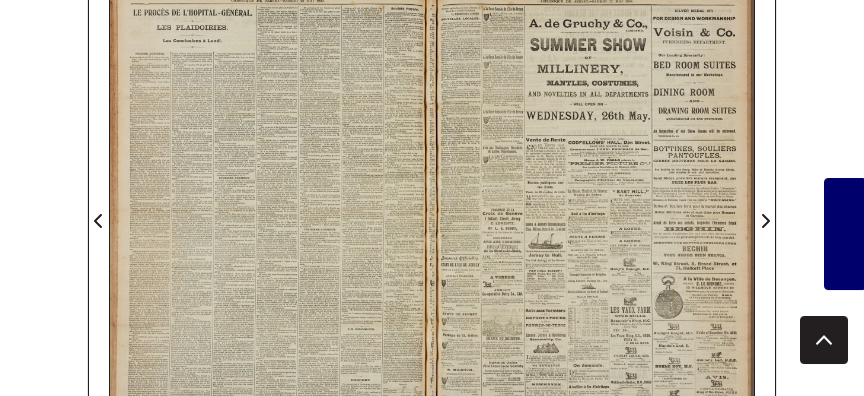 scroll, scrollTop: 324, scrollLeft: 0, axis: vertical 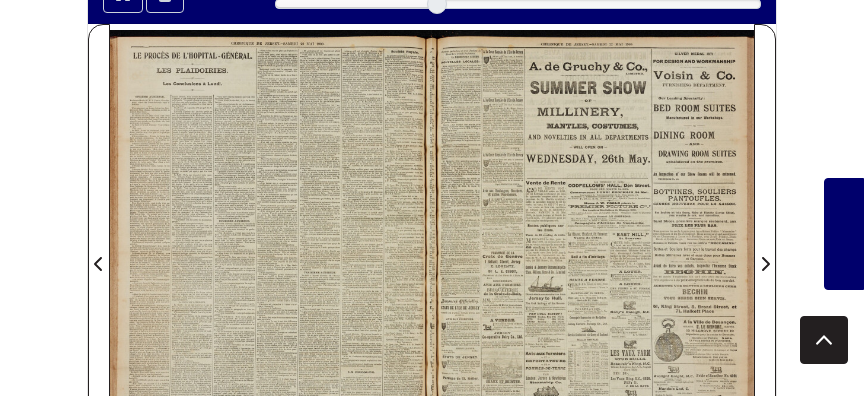 click at bounding box center [593, 252] 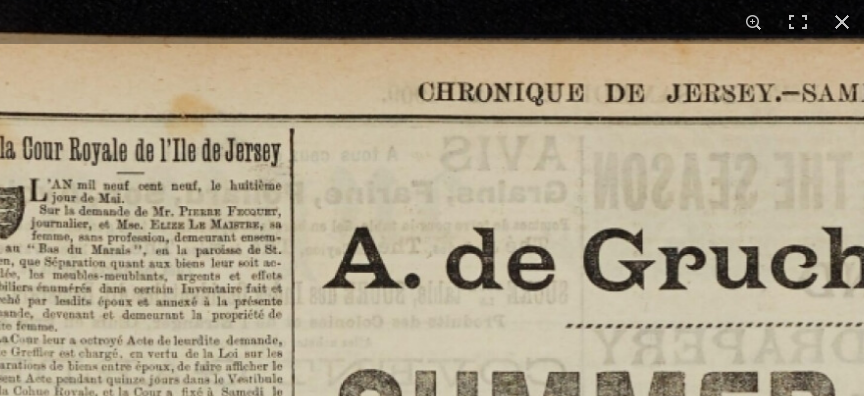 click at bounding box center (809, 1659) 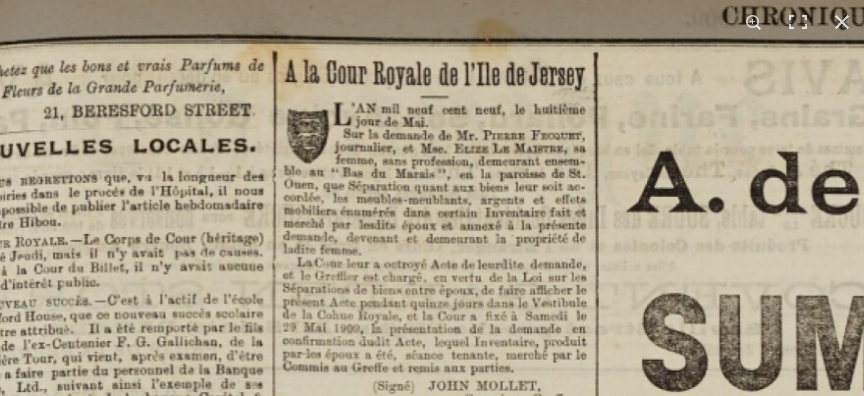 click at bounding box center (1113, 1583) 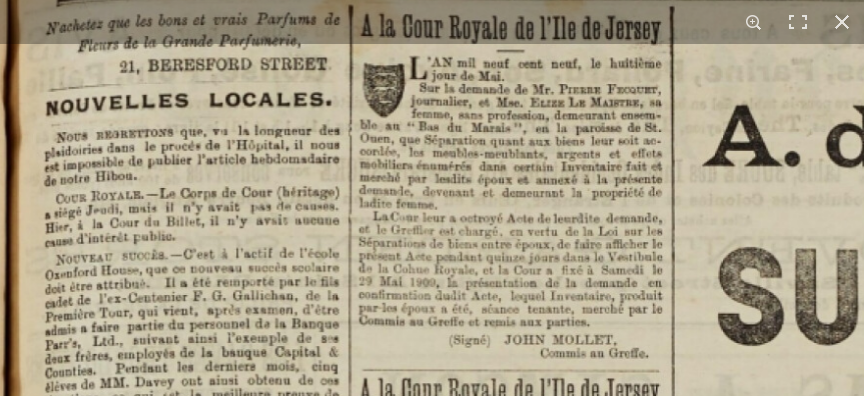 click at bounding box center [1189, 1537] 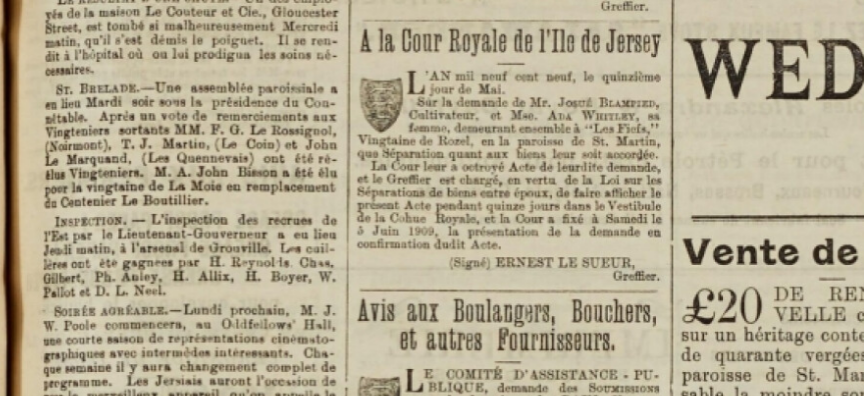 click at bounding box center (1189, 775) 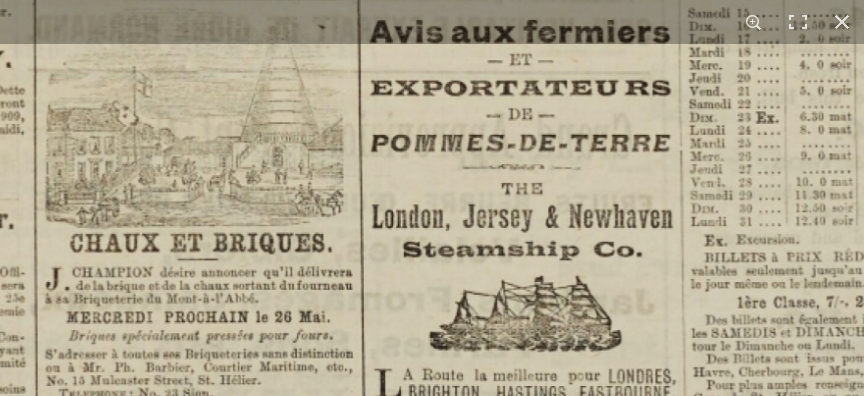 click at bounding box center (878, -731) 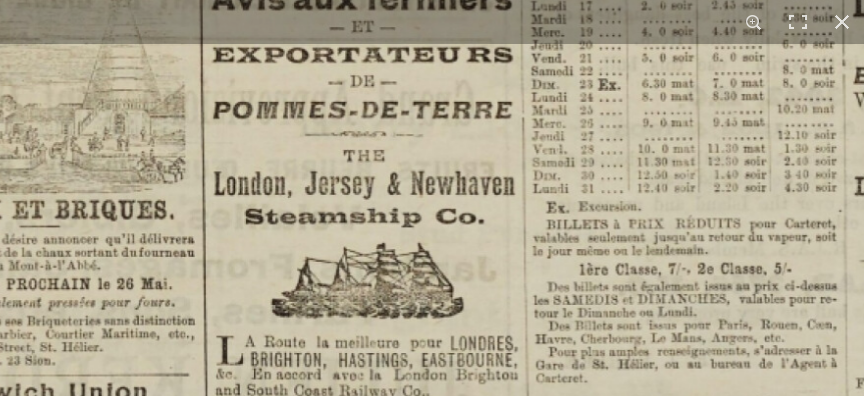 click at bounding box center [720, -764] 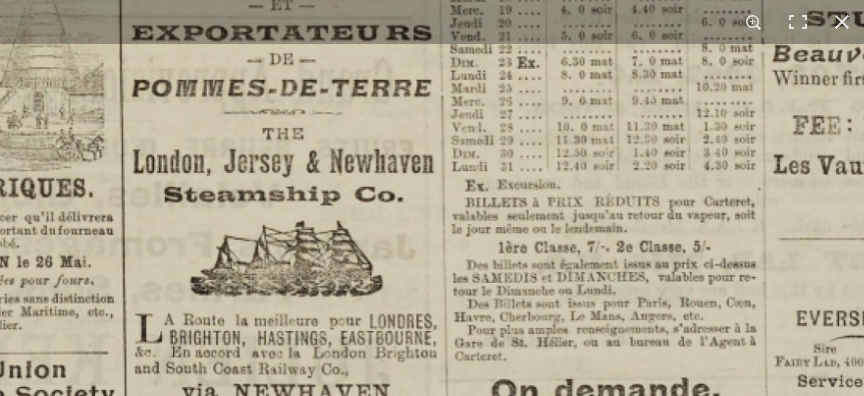 click at bounding box center (639, -786) 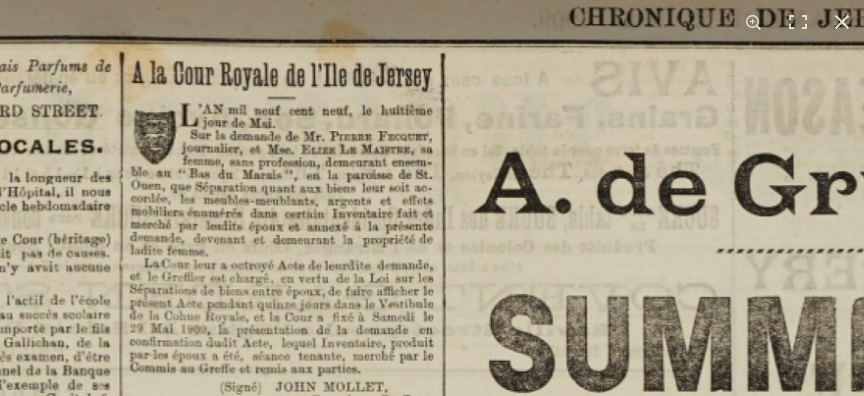 click at bounding box center (960, 1584) 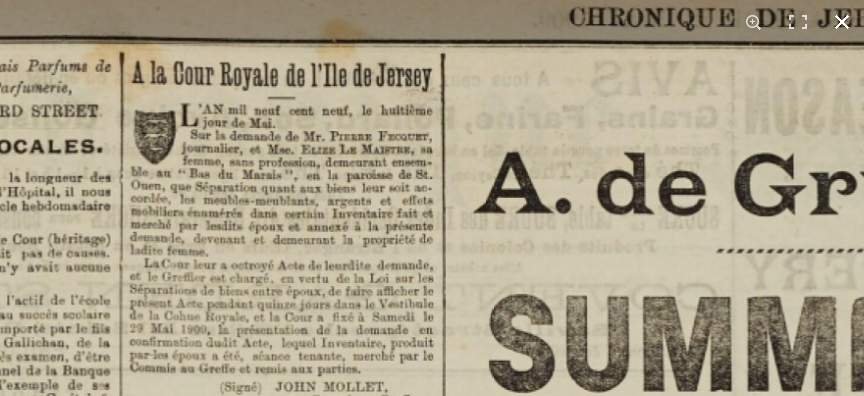 click at bounding box center [842, 22] 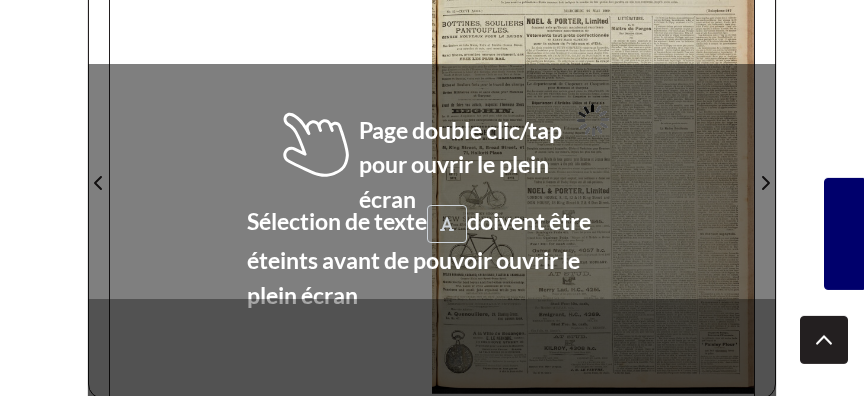 scroll, scrollTop: 432, scrollLeft: 0, axis: vertical 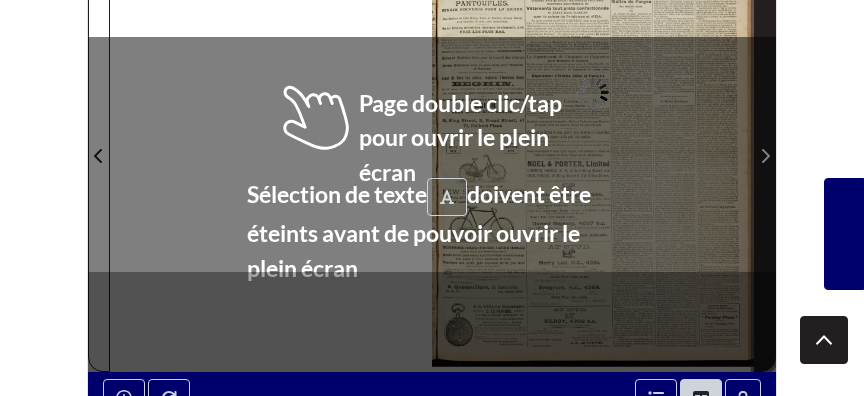 click 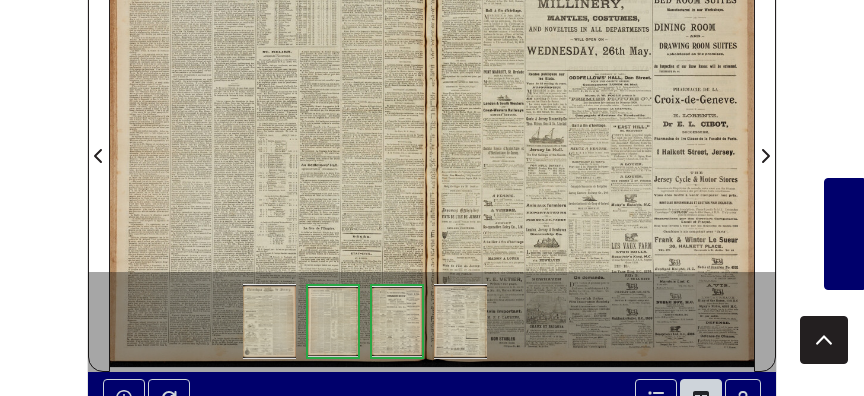 click at bounding box center [271, 144] 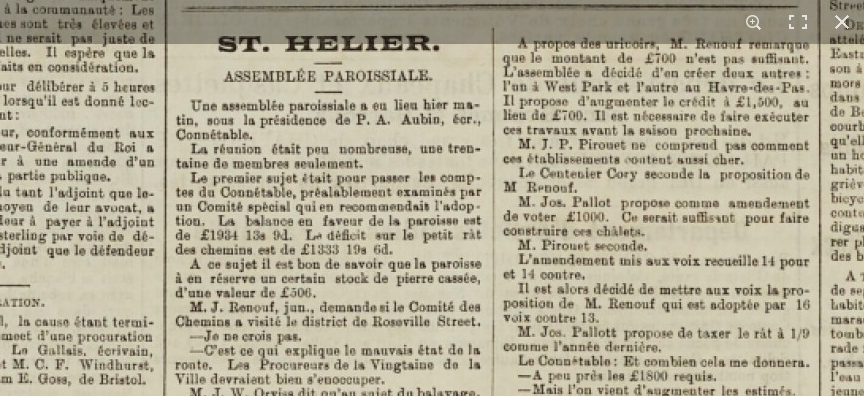 click at bounding box center (282, 753) 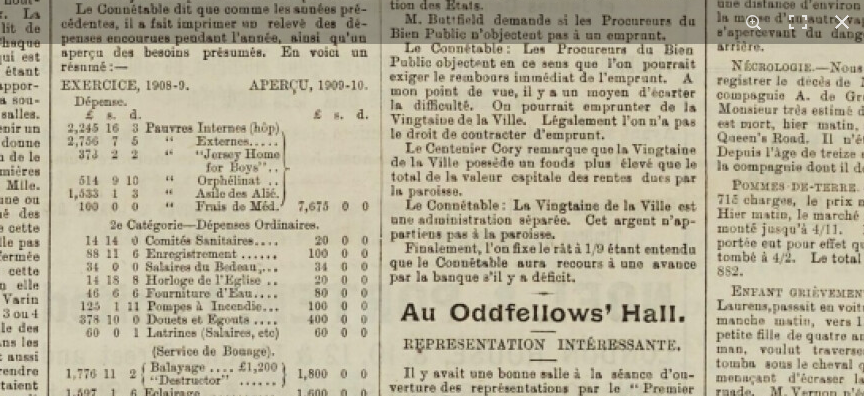 click at bounding box center (168, 153) 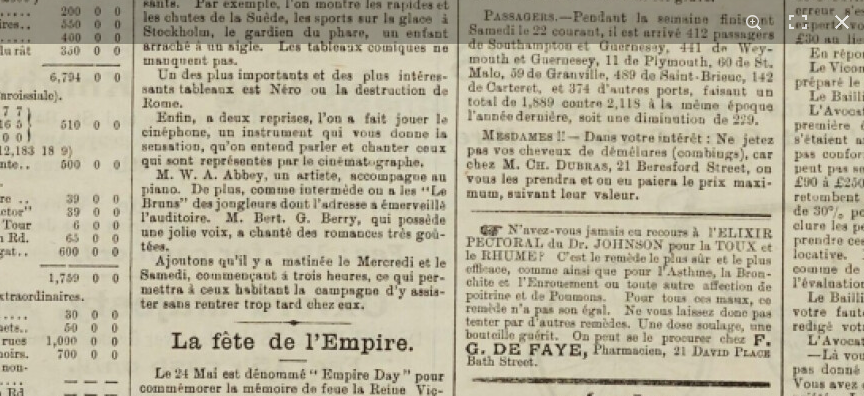 click at bounding box center [-78, -303] 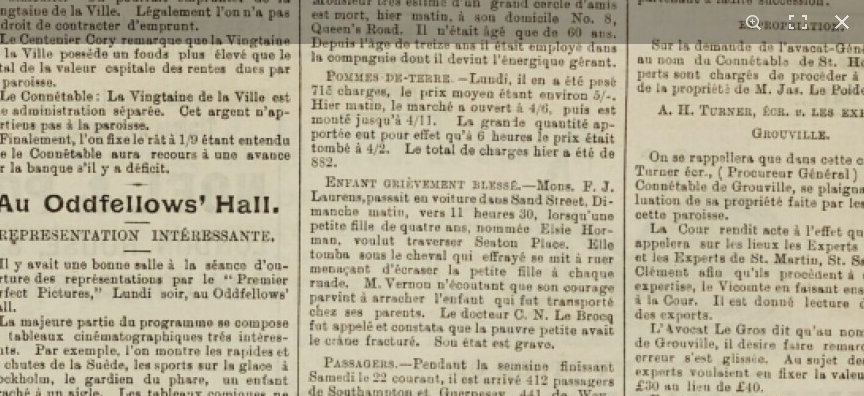click at bounding box center [-238, 44] 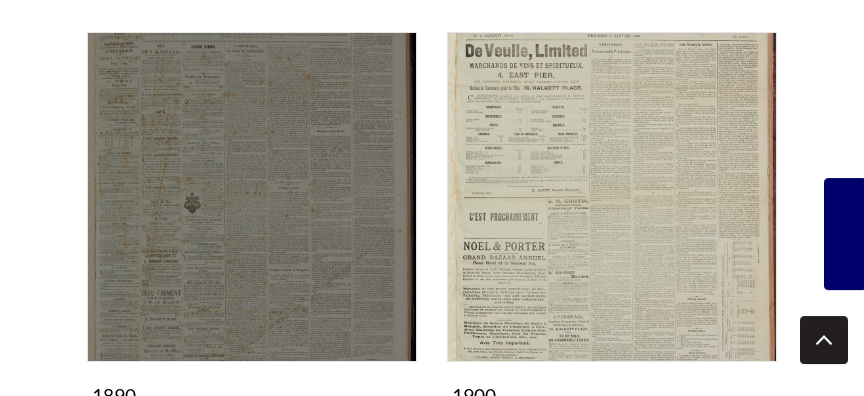 scroll, scrollTop: 2484, scrollLeft: 0, axis: vertical 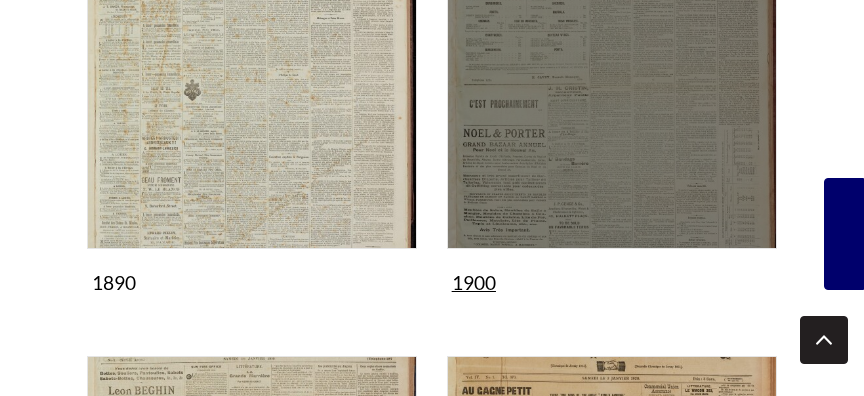 click at bounding box center (612, 84) 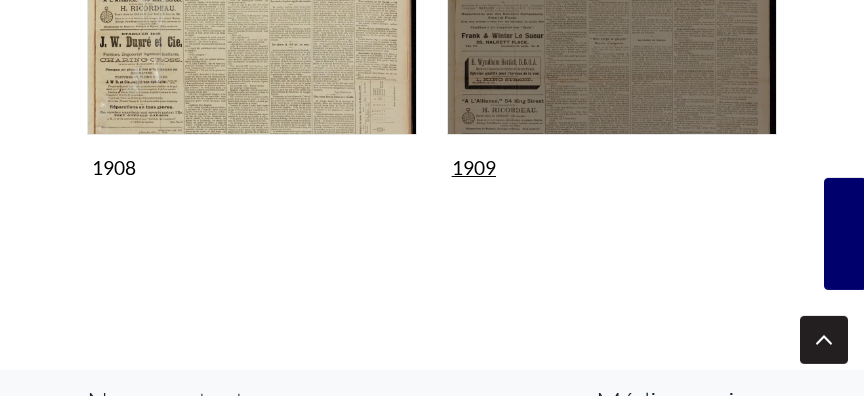scroll, scrollTop: 2376, scrollLeft: 0, axis: vertical 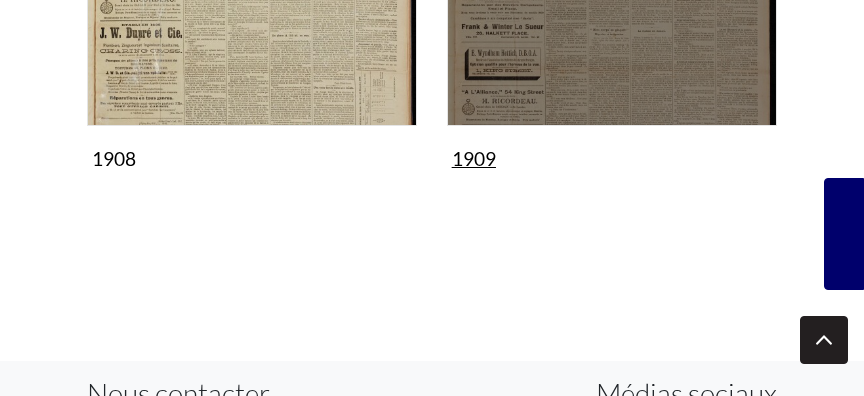 click at bounding box center (612, -39) 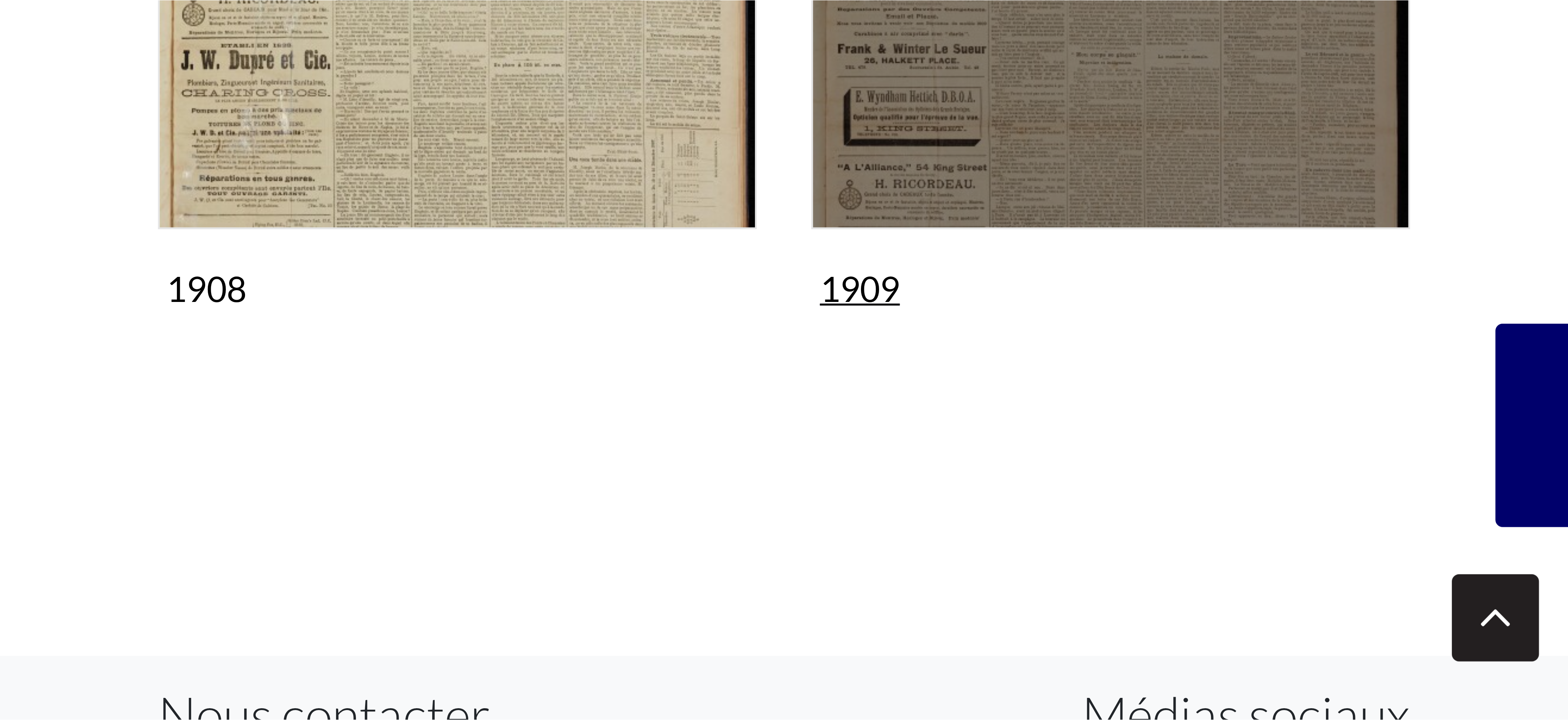 scroll, scrollTop: 368, scrollLeft: 0, axis: vertical 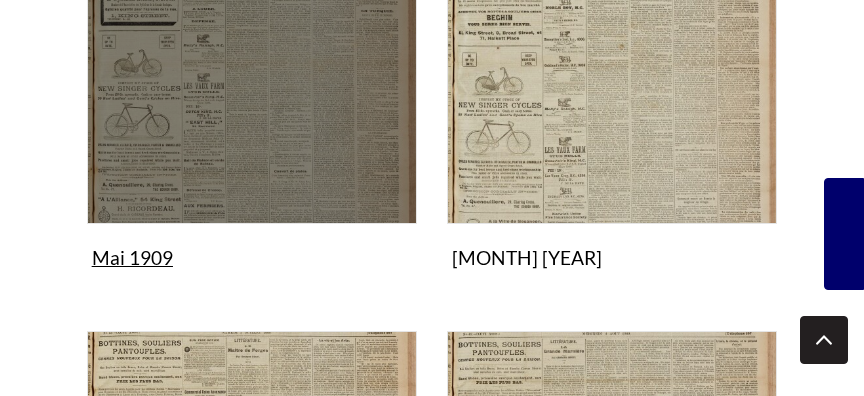 click at bounding box center [252, 59] 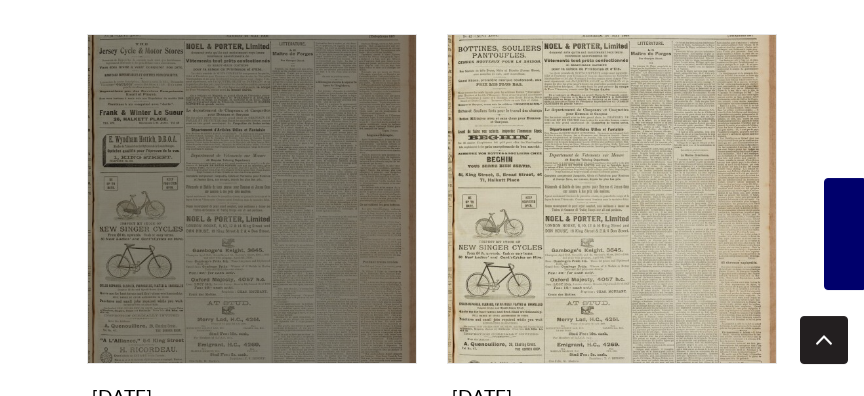 scroll, scrollTop: 1944, scrollLeft: 0, axis: vertical 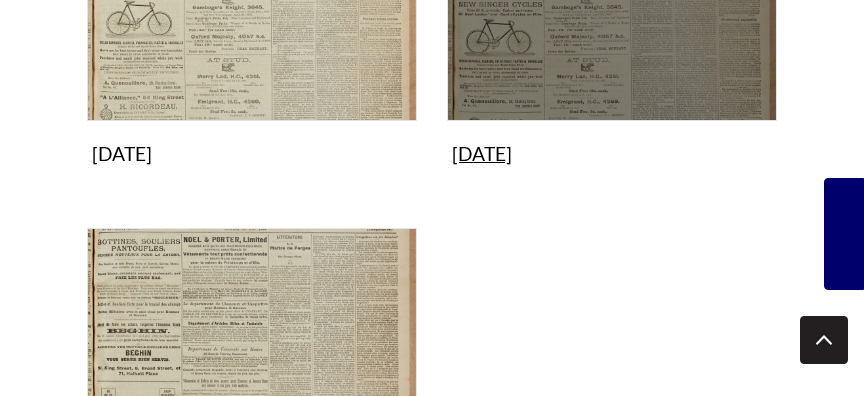 click at bounding box center [612, -44] 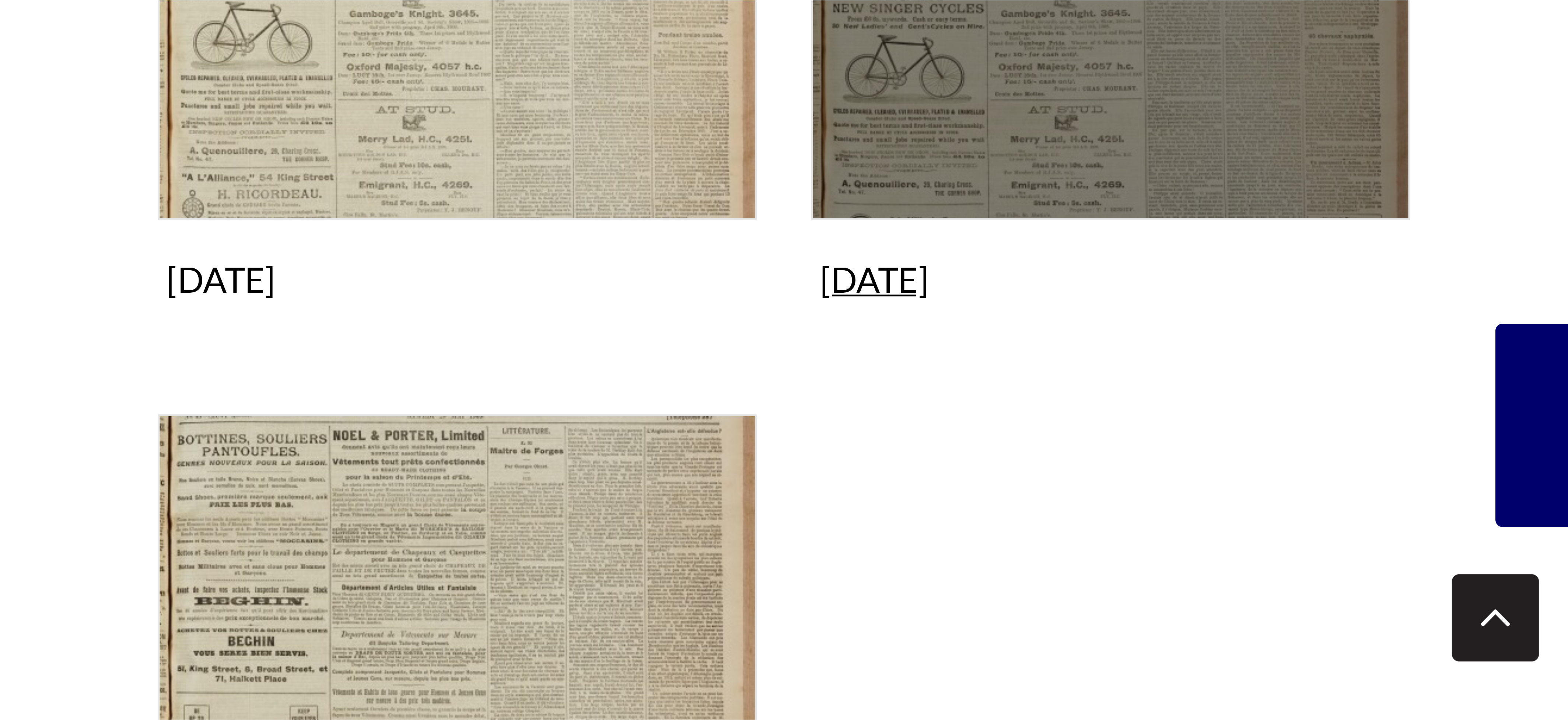 scroll, scrollTop: 172, scrollLeft: 0, axis: vertical 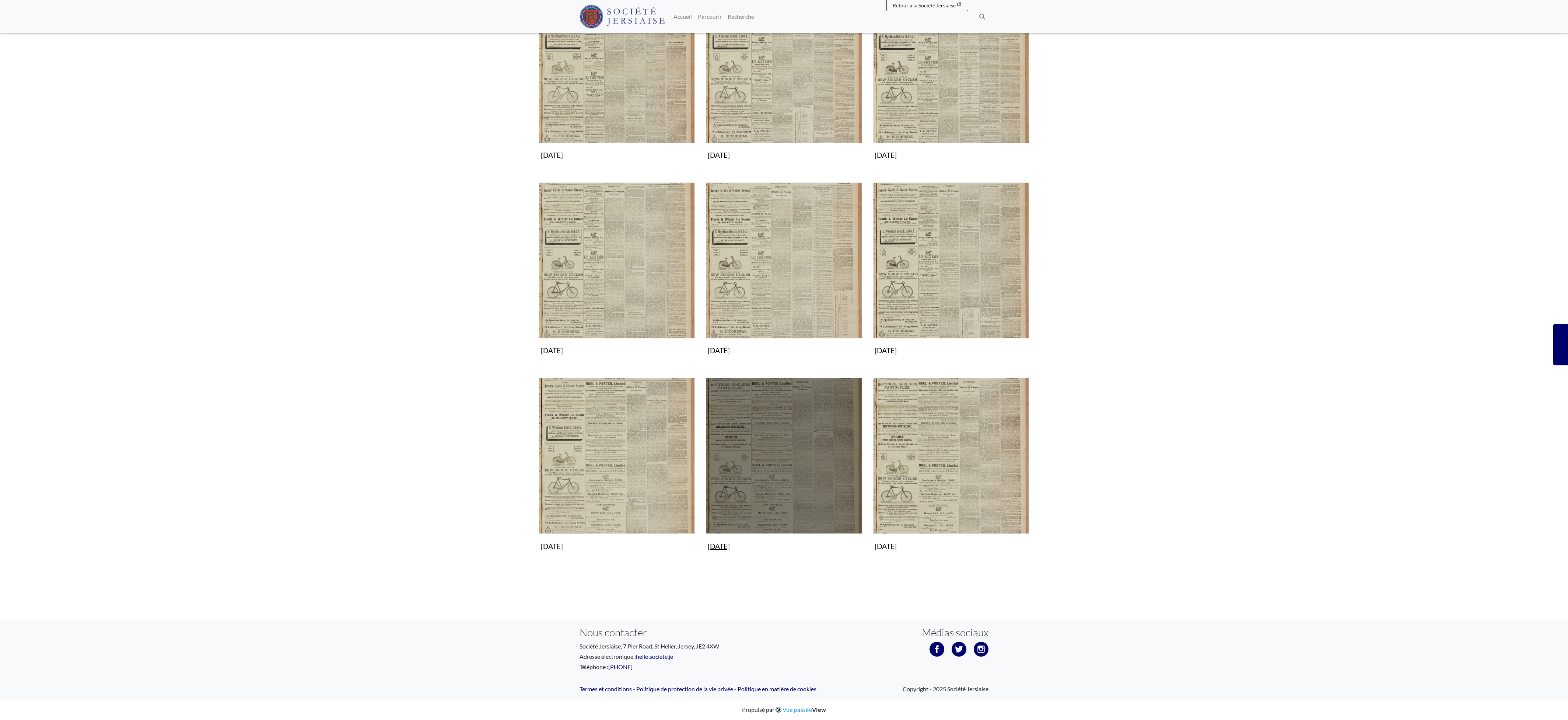 click at bounding box center [784, 456] 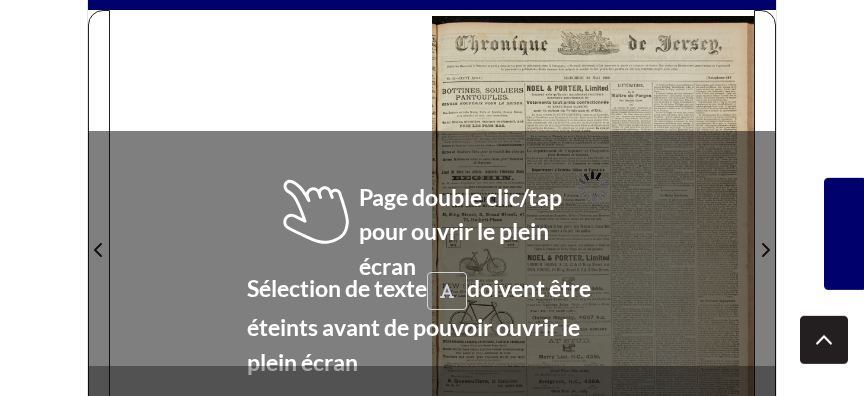 scroll, scrollTop: 432, scrollLeft: 0, axis: vertical 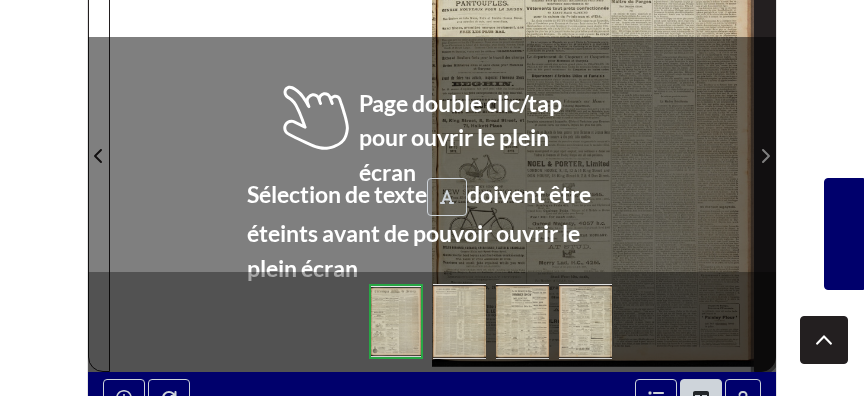 click 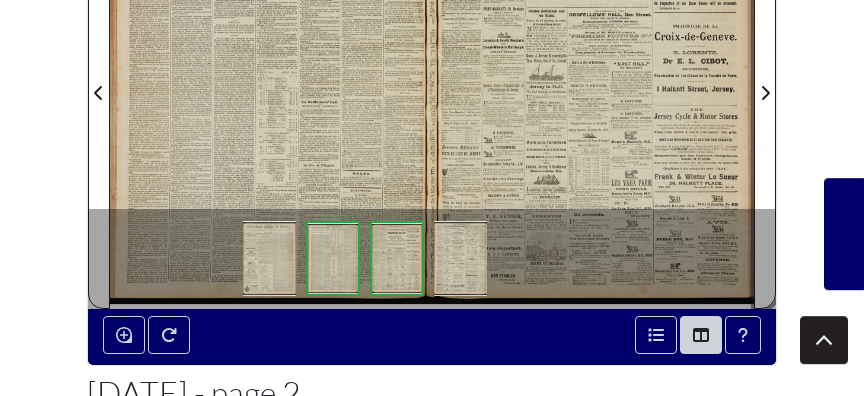 scroll, scrollTop: 540, scrollLeft: 0, axis: vertical 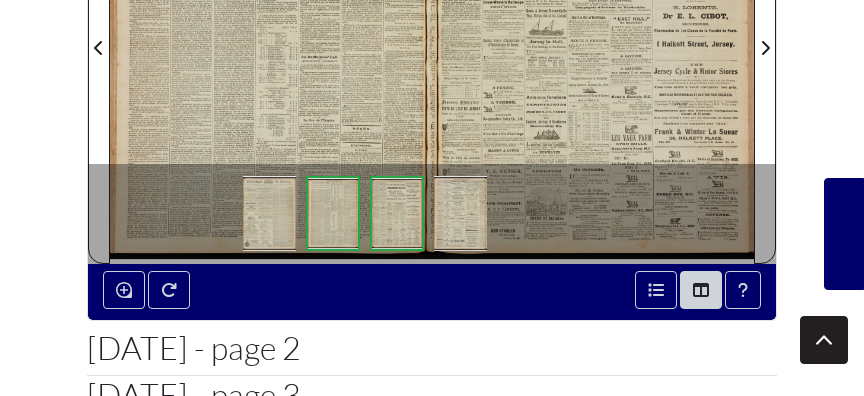 click on "Menu" at bounding box center (432, 148) 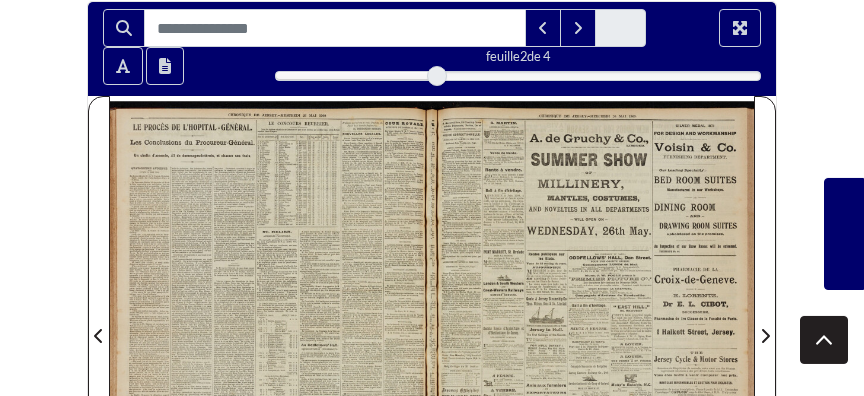 scroll, scrollTop: 216, scrollLeft: 0, axis: vertical 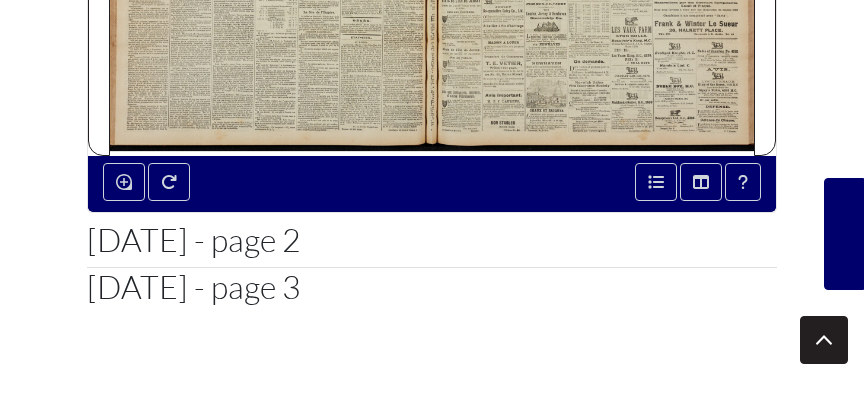 click at bounding box center [593, -72] 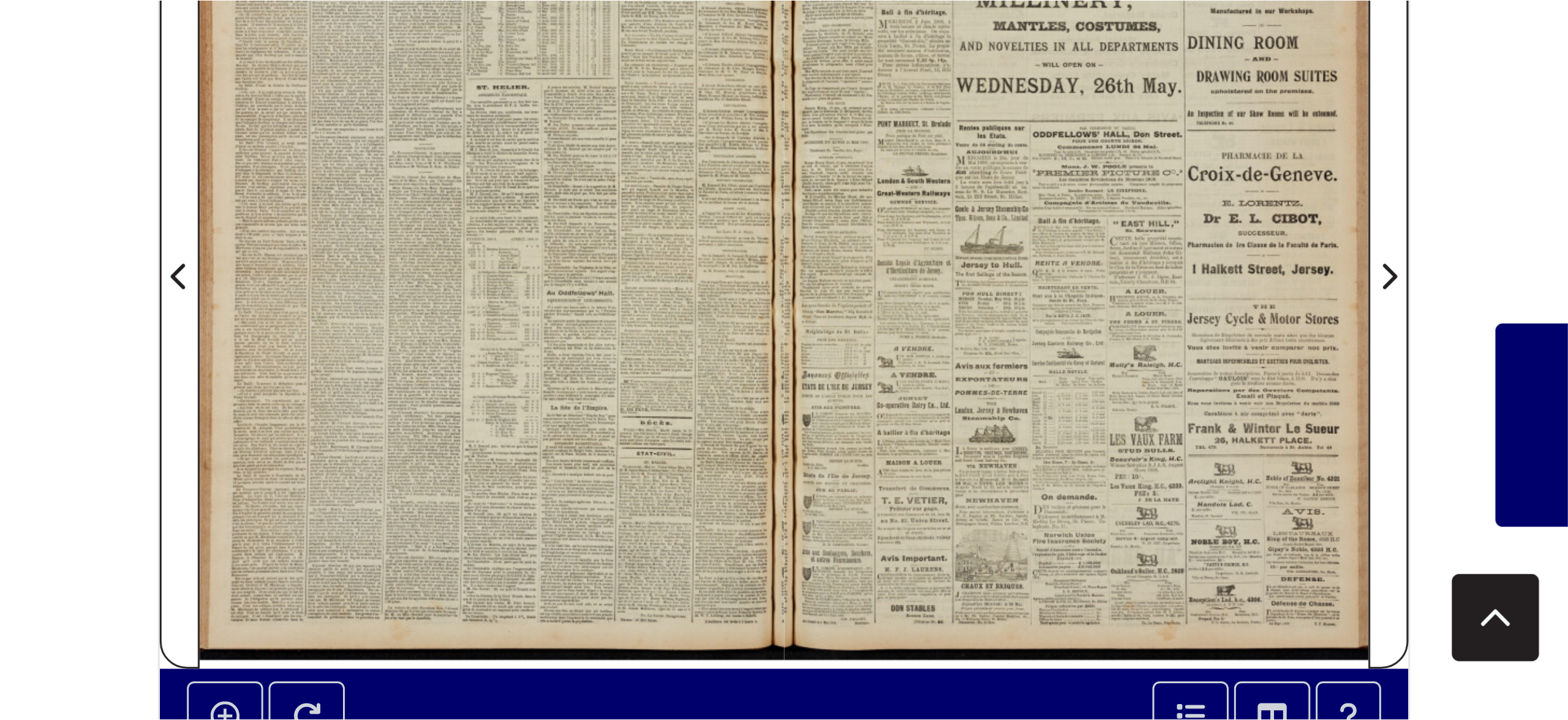 scroll, scrollTop: 265, scrollLeft: 0, axis: vertical 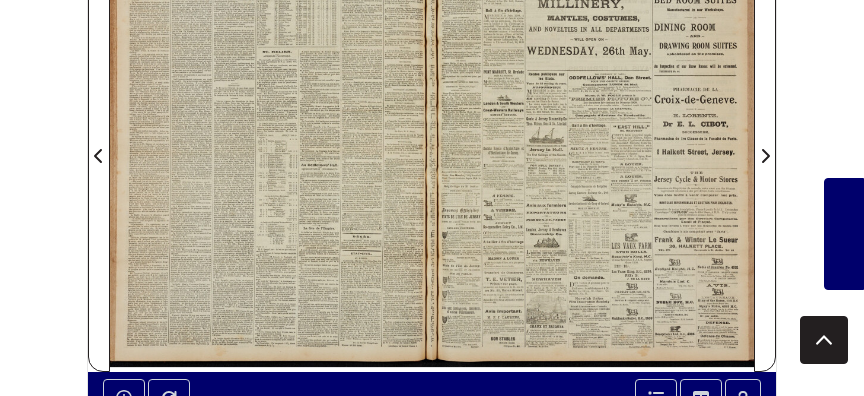 click at bounding box center (271, 144) 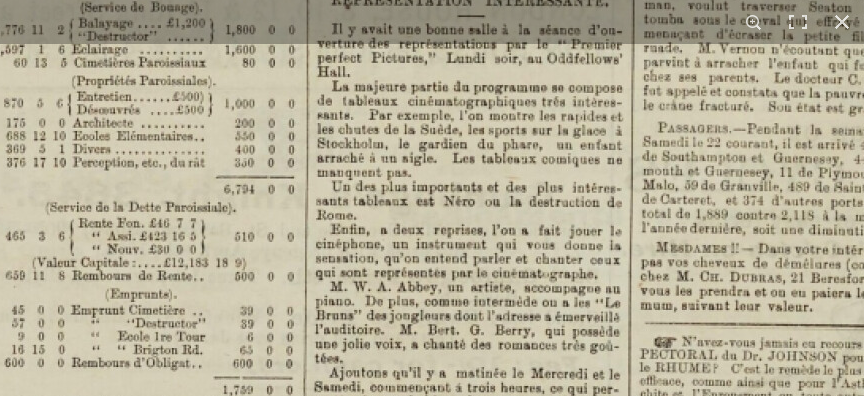 click at bounding box center (96, -191) 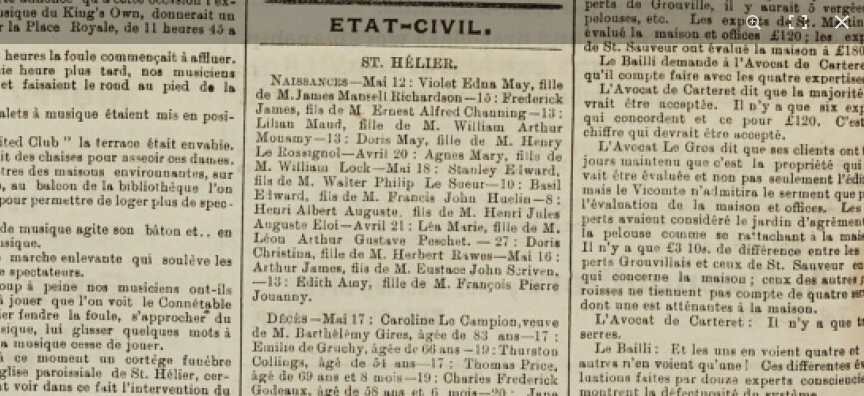 click at bounding box center (-284, -813) 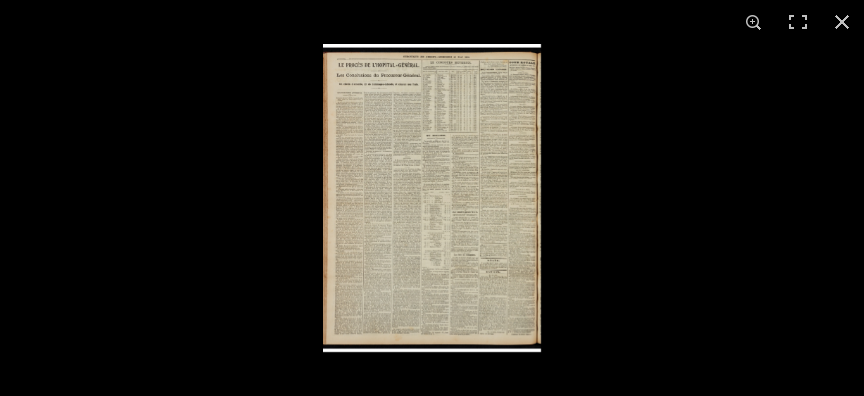 click at bounding box center (432, 198) 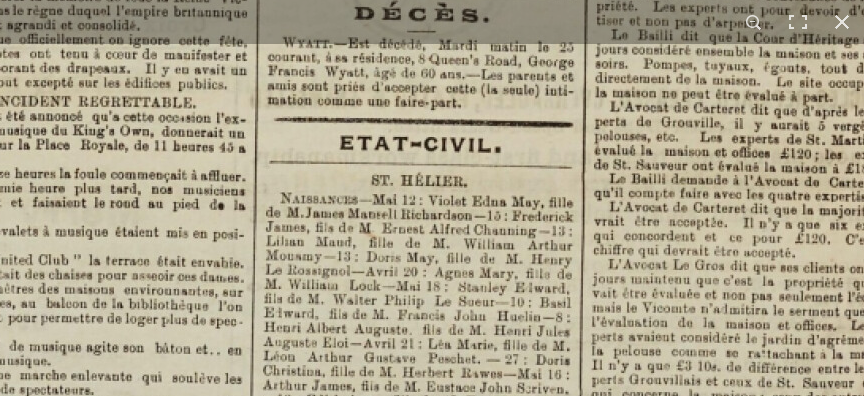 click at bounding box center (-274, -695) 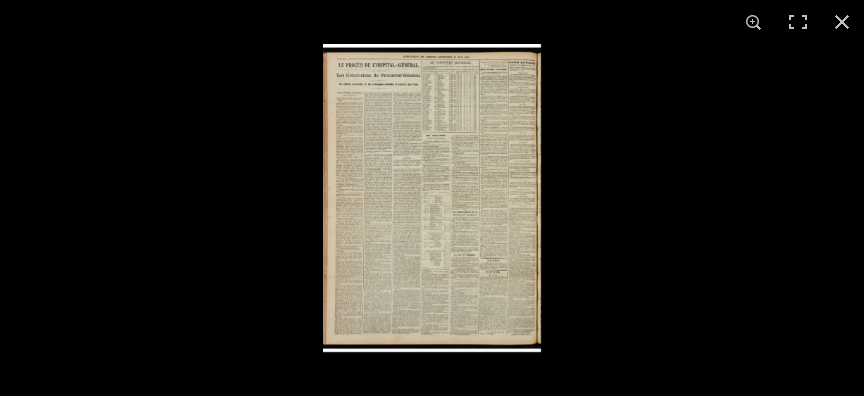 click at bounding box center [432, 198] 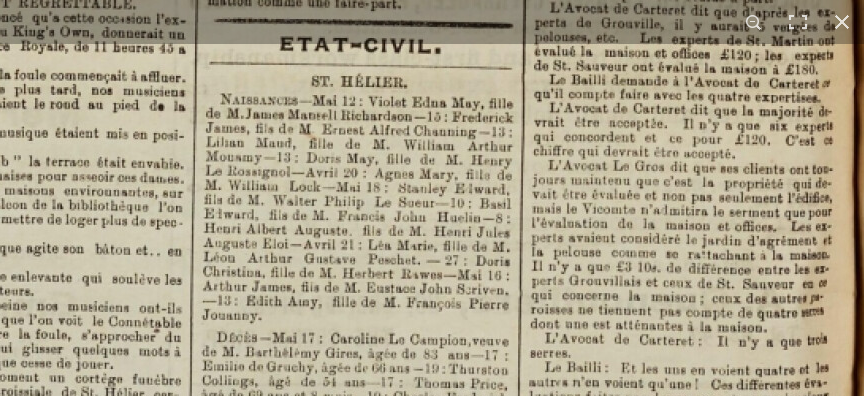 click at bounding box center (-334, -794) 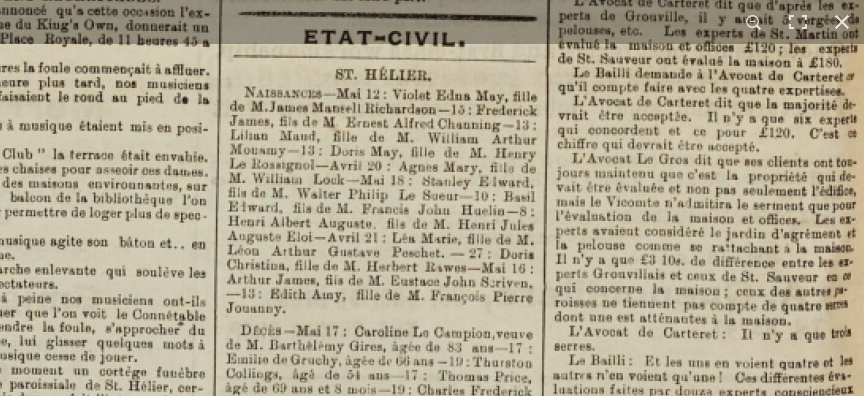click at bounding box center (-310, -801) 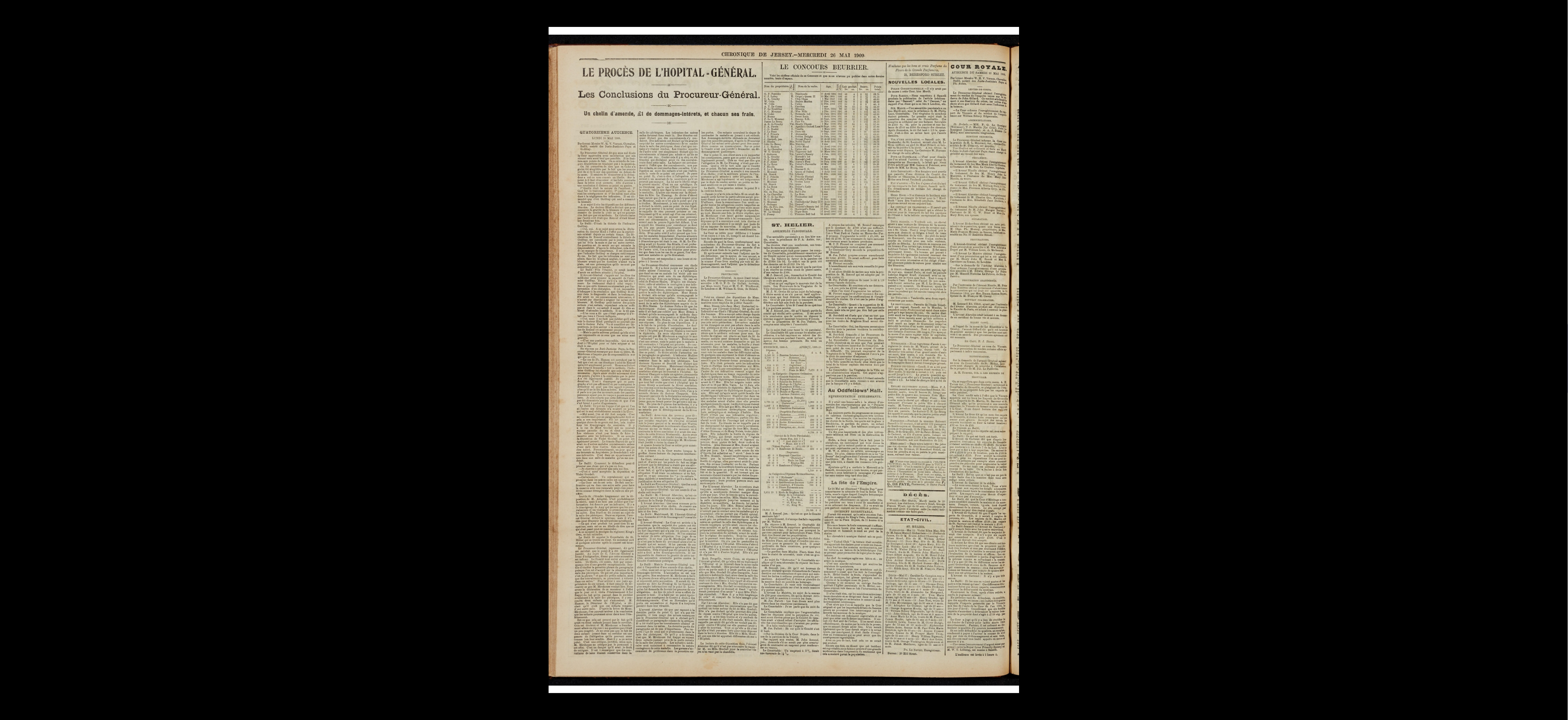 scroll, scrollTop: 0, scrollLeft: 0, axis: both 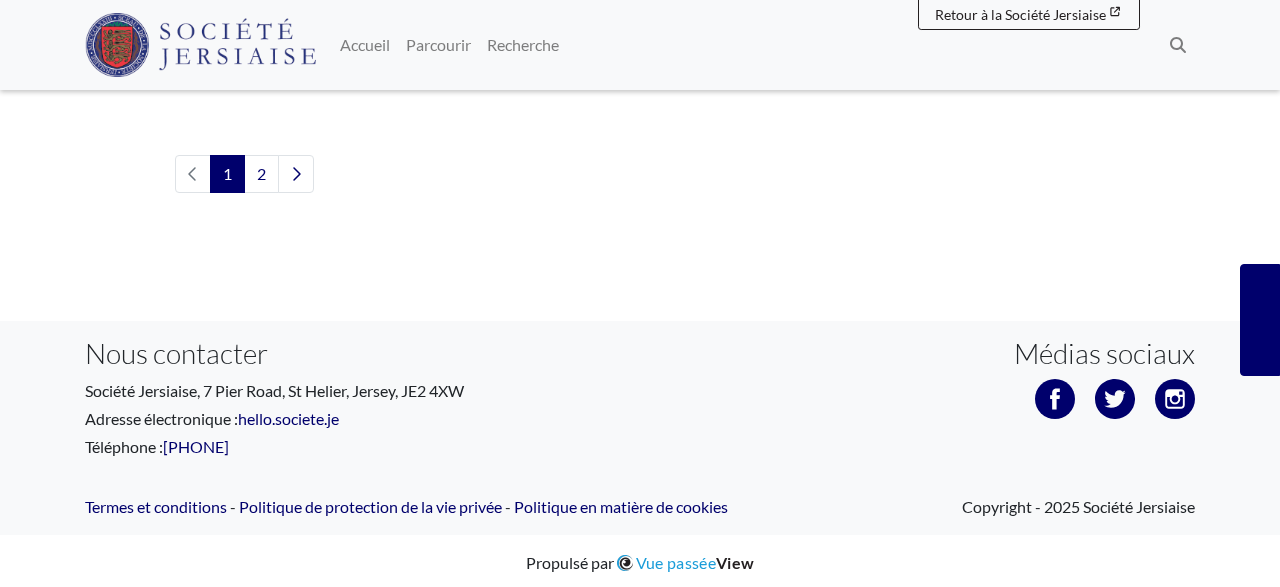 click on "1" at bounding box center (227, 174) 